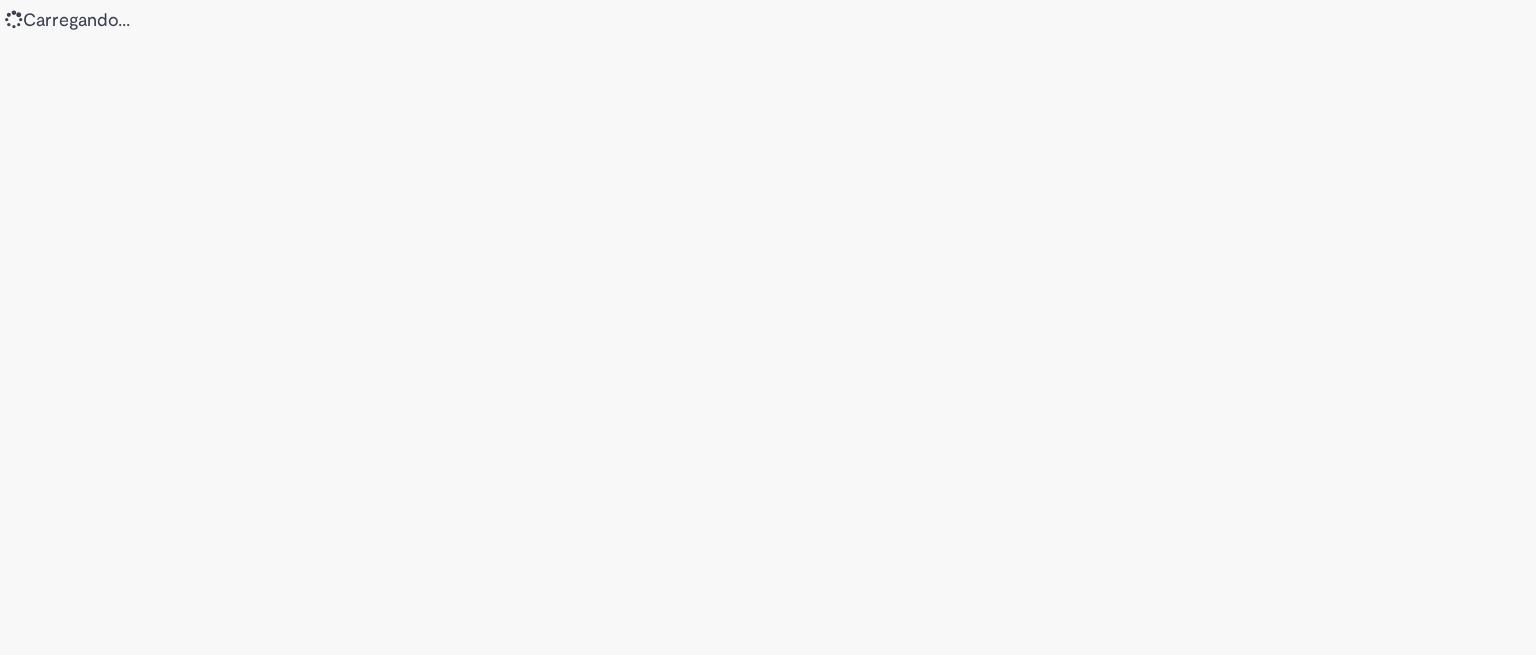 scroll, scrollTop: 0, scrollLeft: 0, axis: both 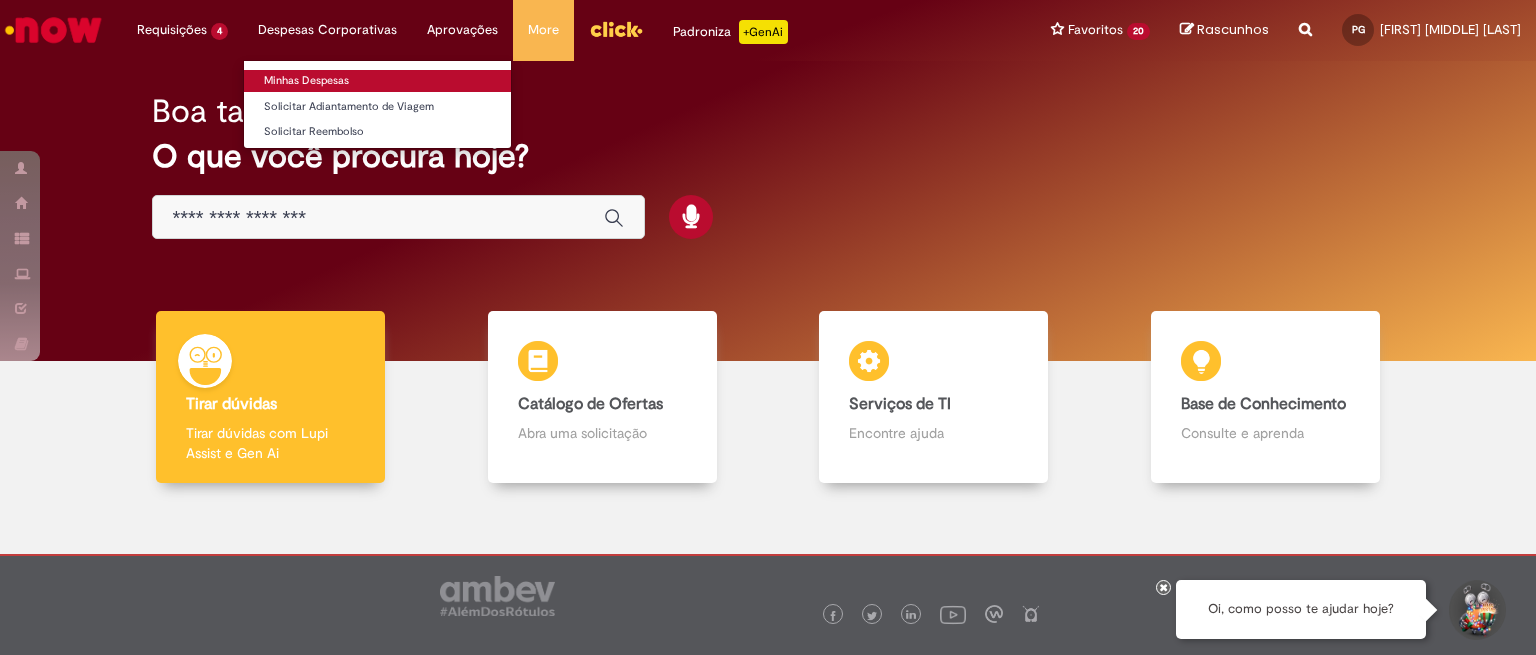 click on "Minhas Despesas" at bounding box center [377, 81] 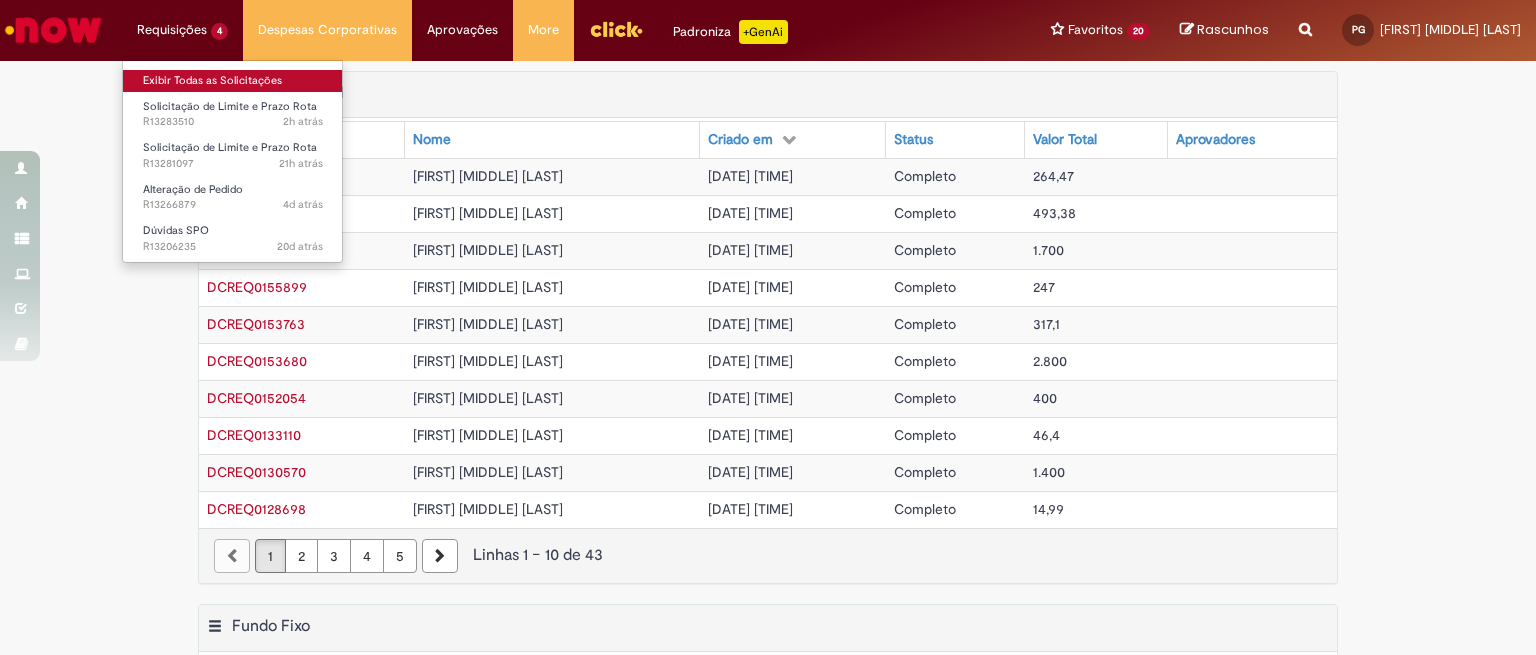 click on "Exibir Todas as Solicitações" at bounding box center [233, 81] 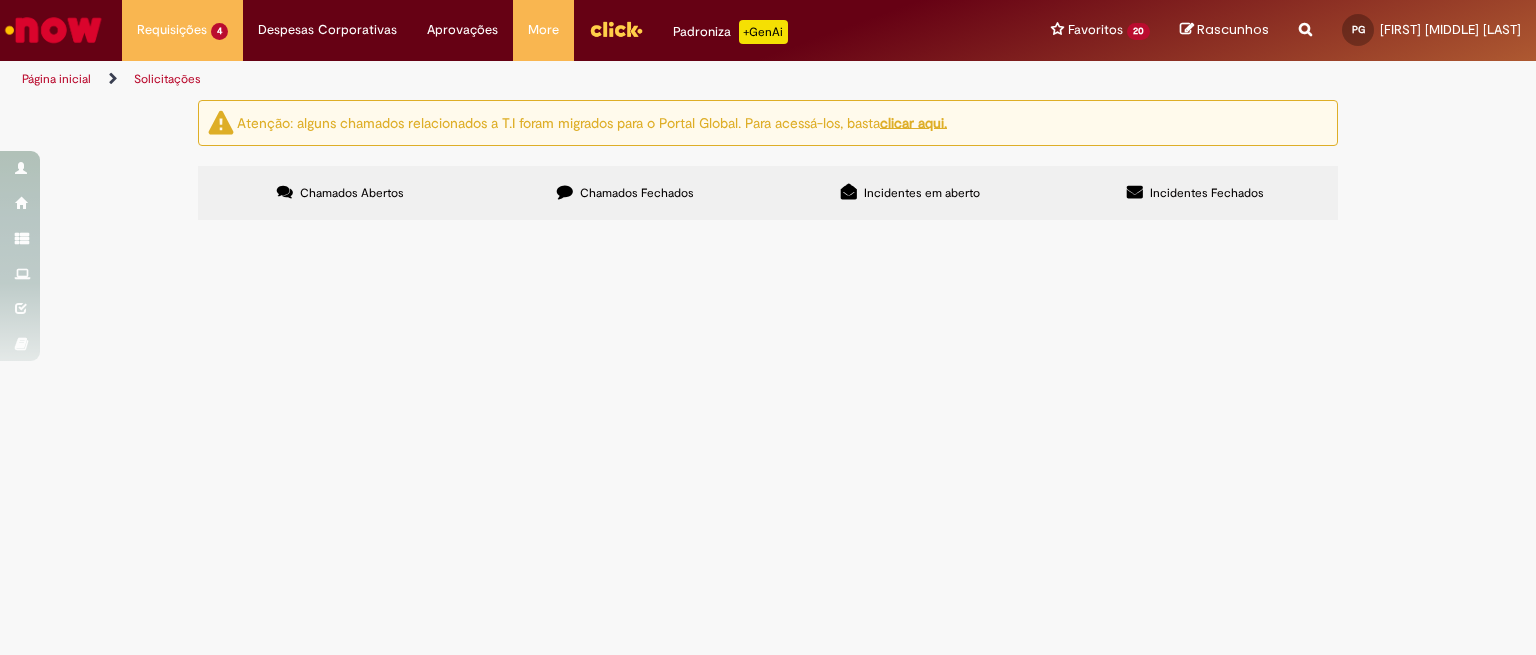 click on "Bom dia.
Todos os itens do pedido estão pedindo chave de confirmação.
Poderiam ajudar, por favor?" at bounding box center (0, 0) 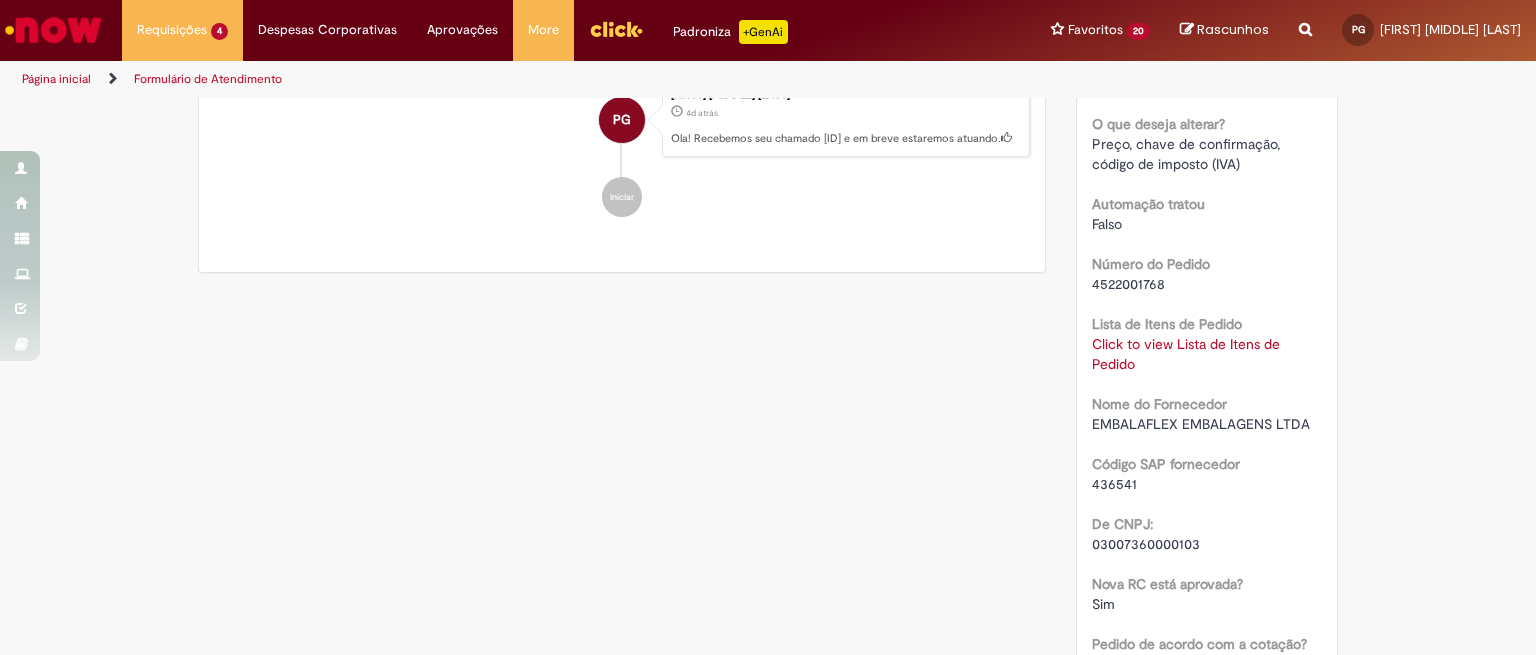 drag, startPoint x: 1129, startPoint y: 508, endPoint x: 1080, endPoint y: 514, distance: 49.365982 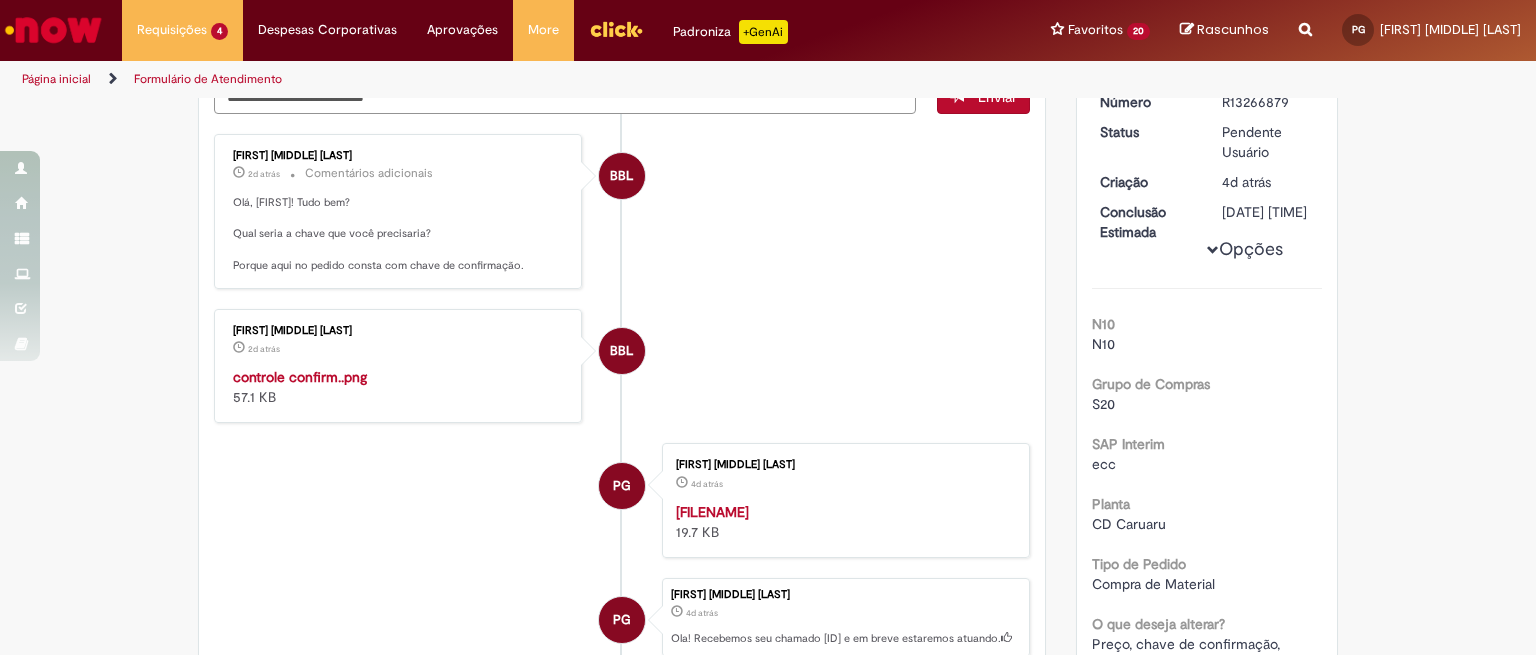 scroll, scrollTop: 155, scrollLeft: 0, axis: vertical 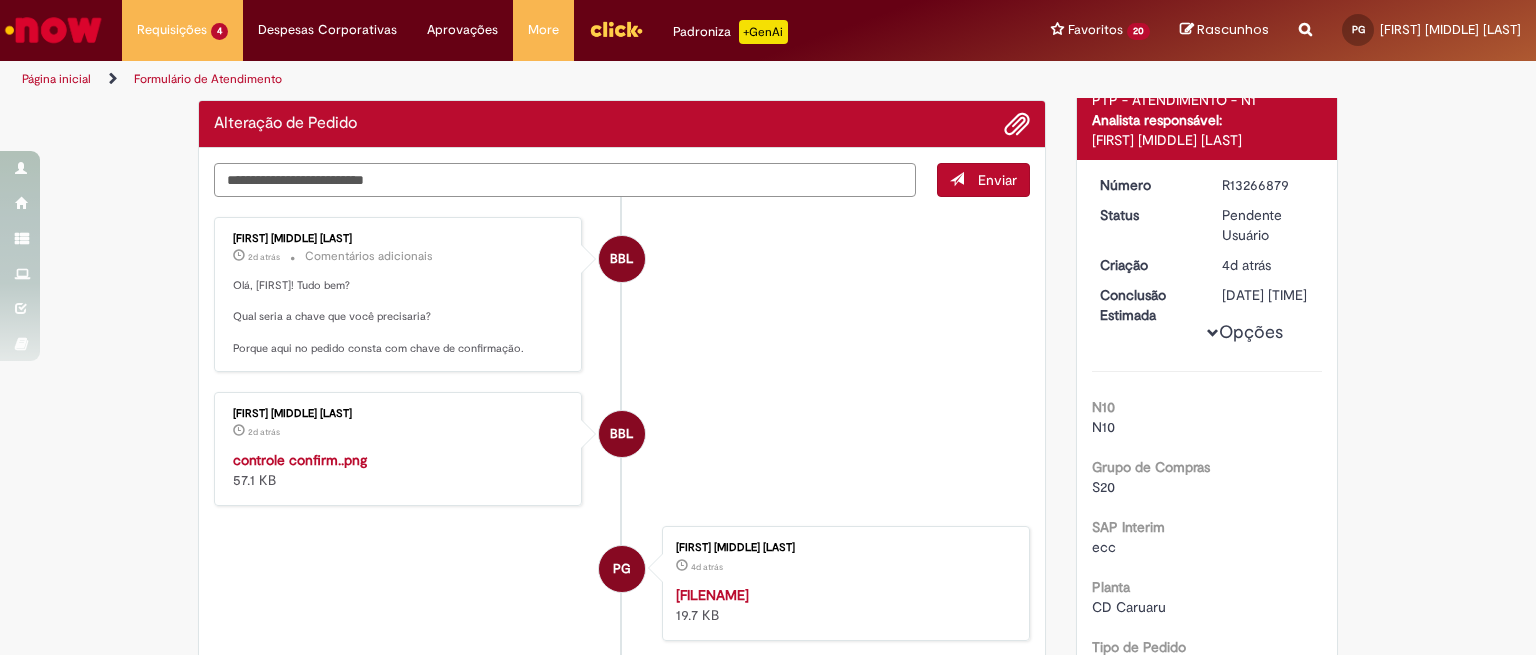 click at bounding box center [565, 180] 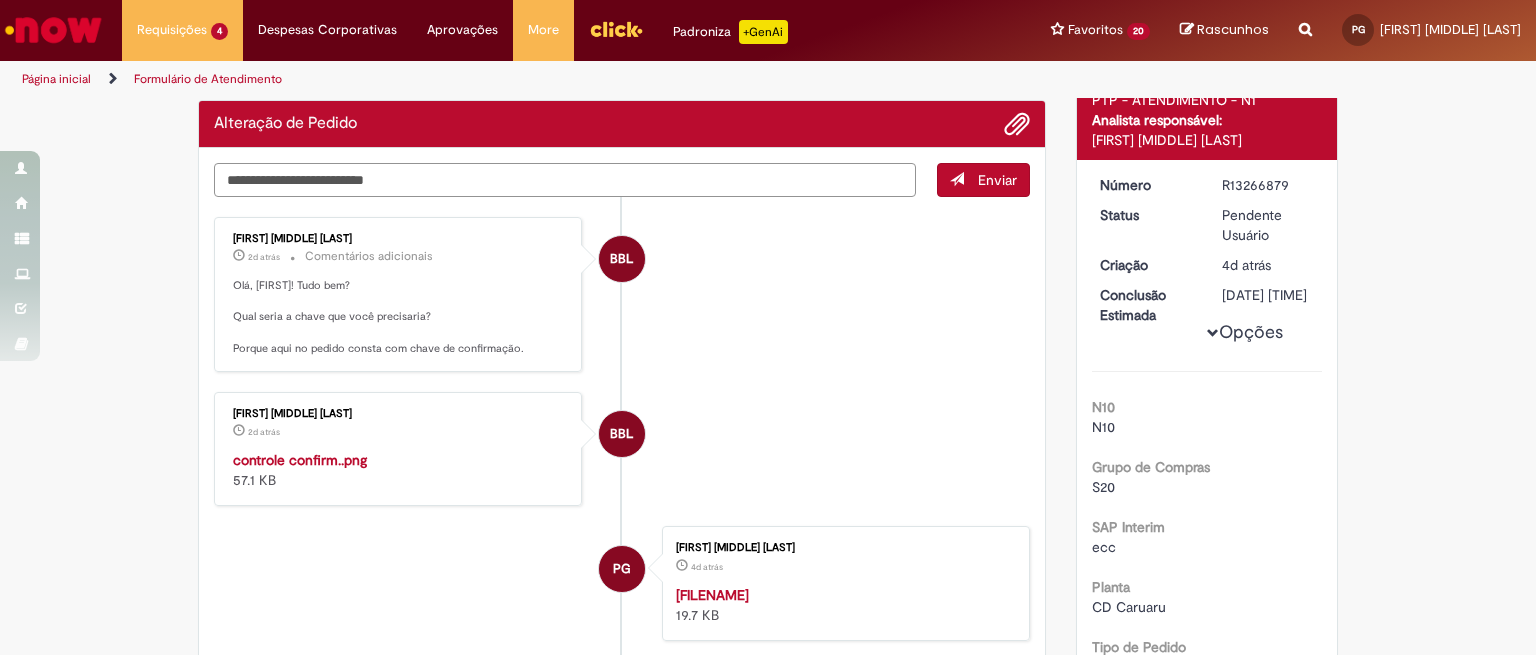 type on "*" 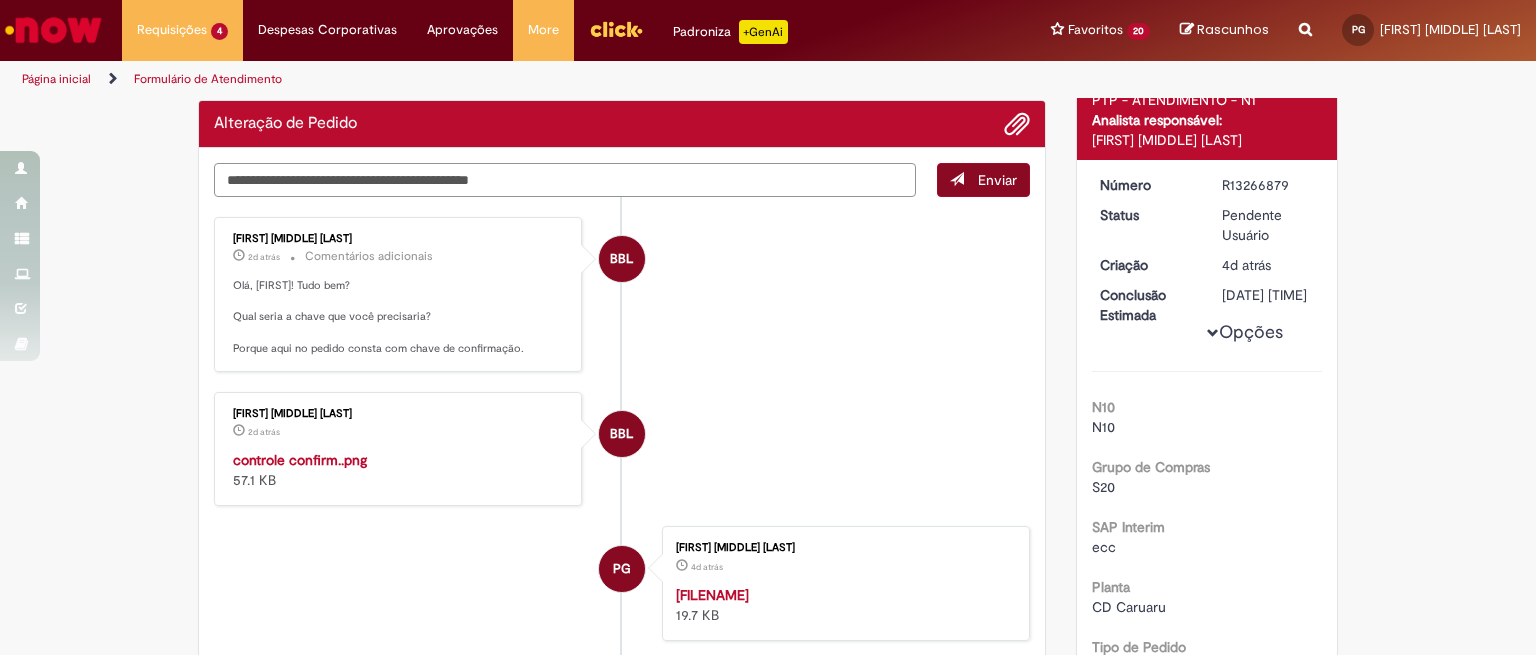 type on "**********" 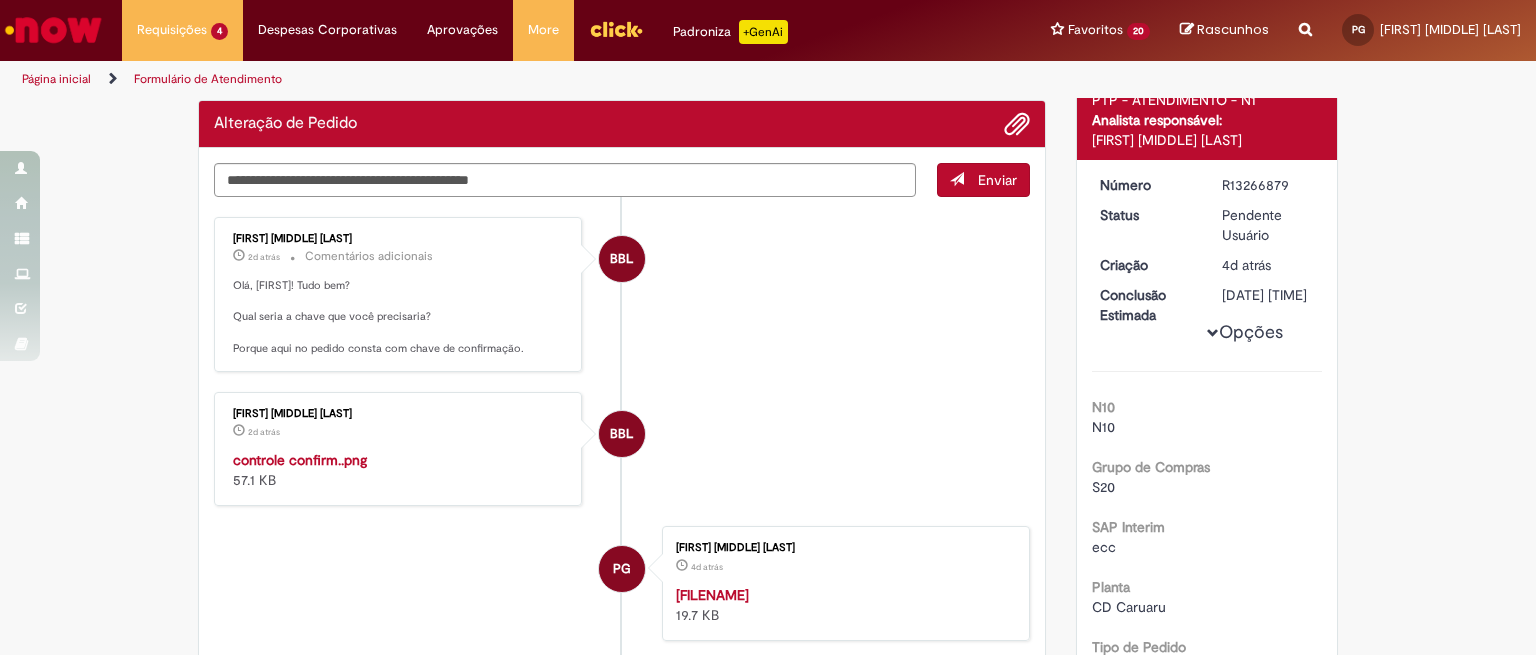 click on "Enviar" at bounding box center [997, 180] 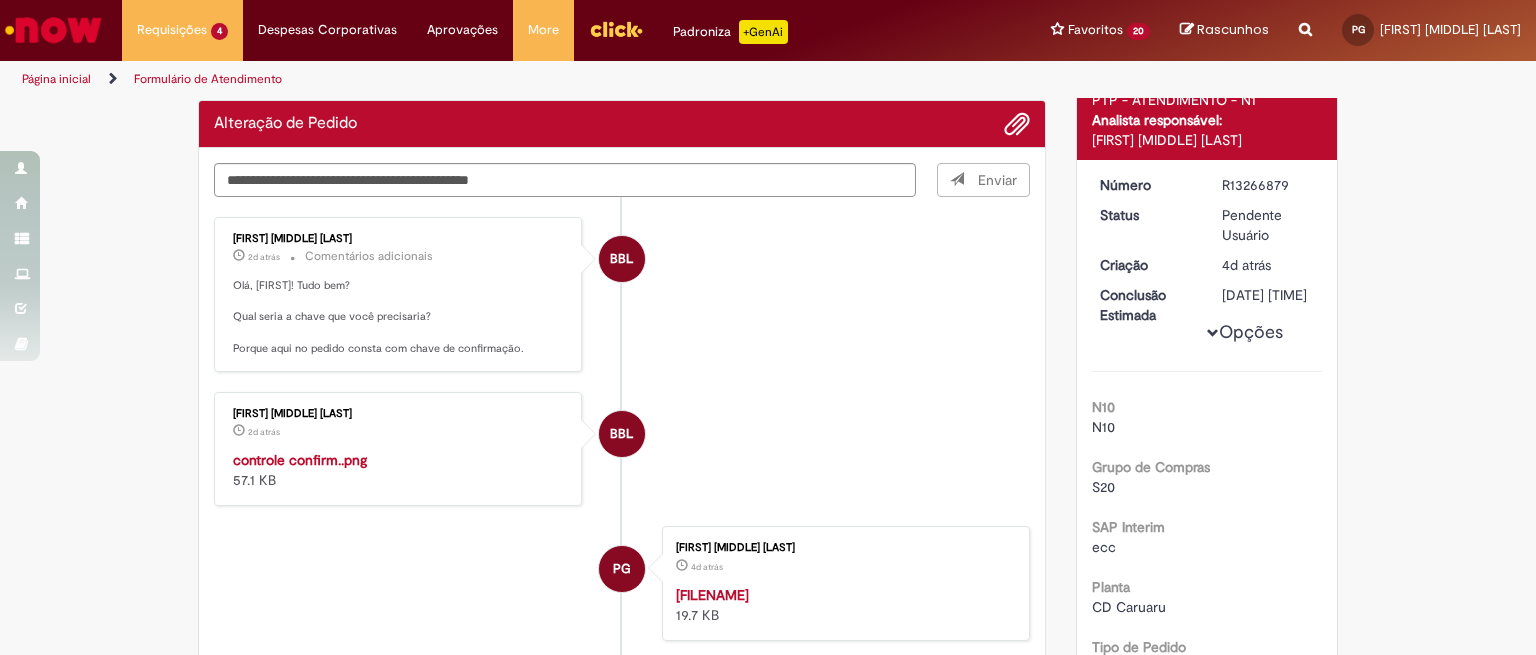 type 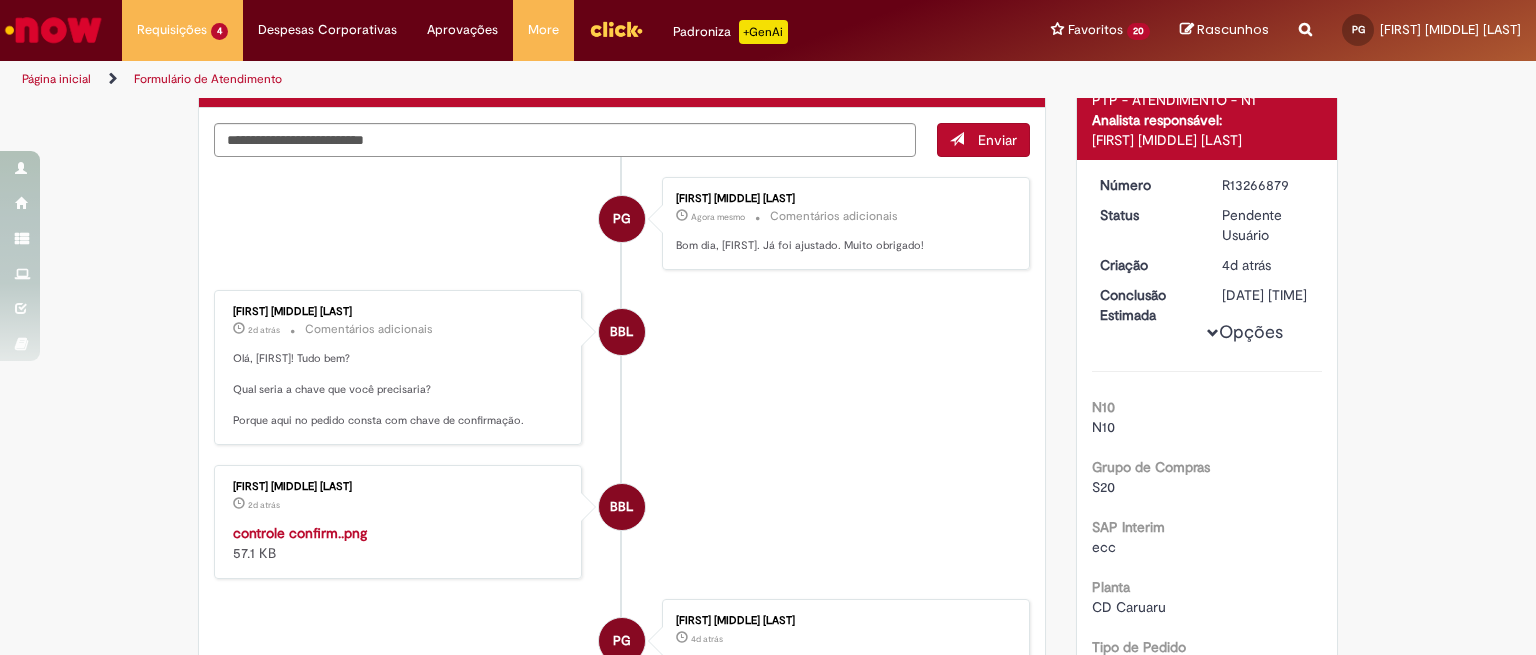 scroll, scrollTop: 115, scrollLeft: 0, axis: vertical 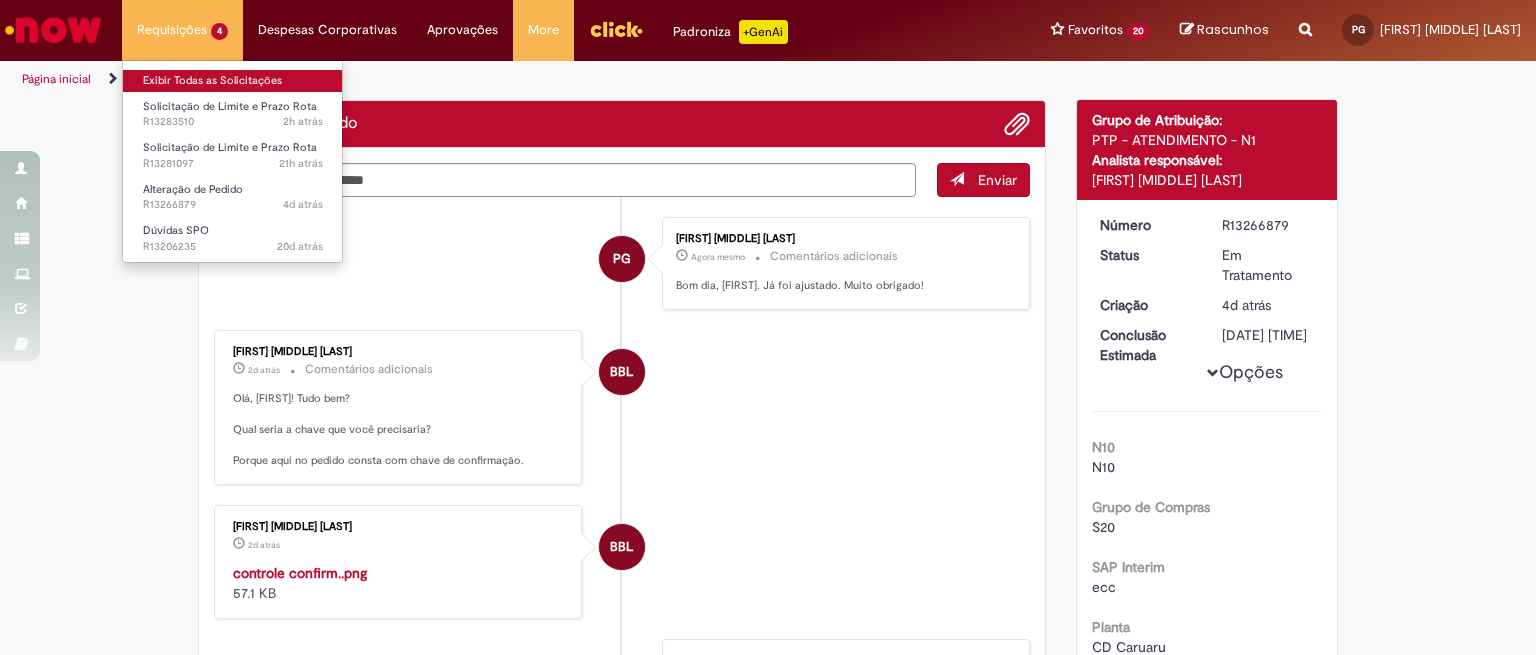 click on "Exibir Todas as Solicitações" at bounding box center [233, 81] 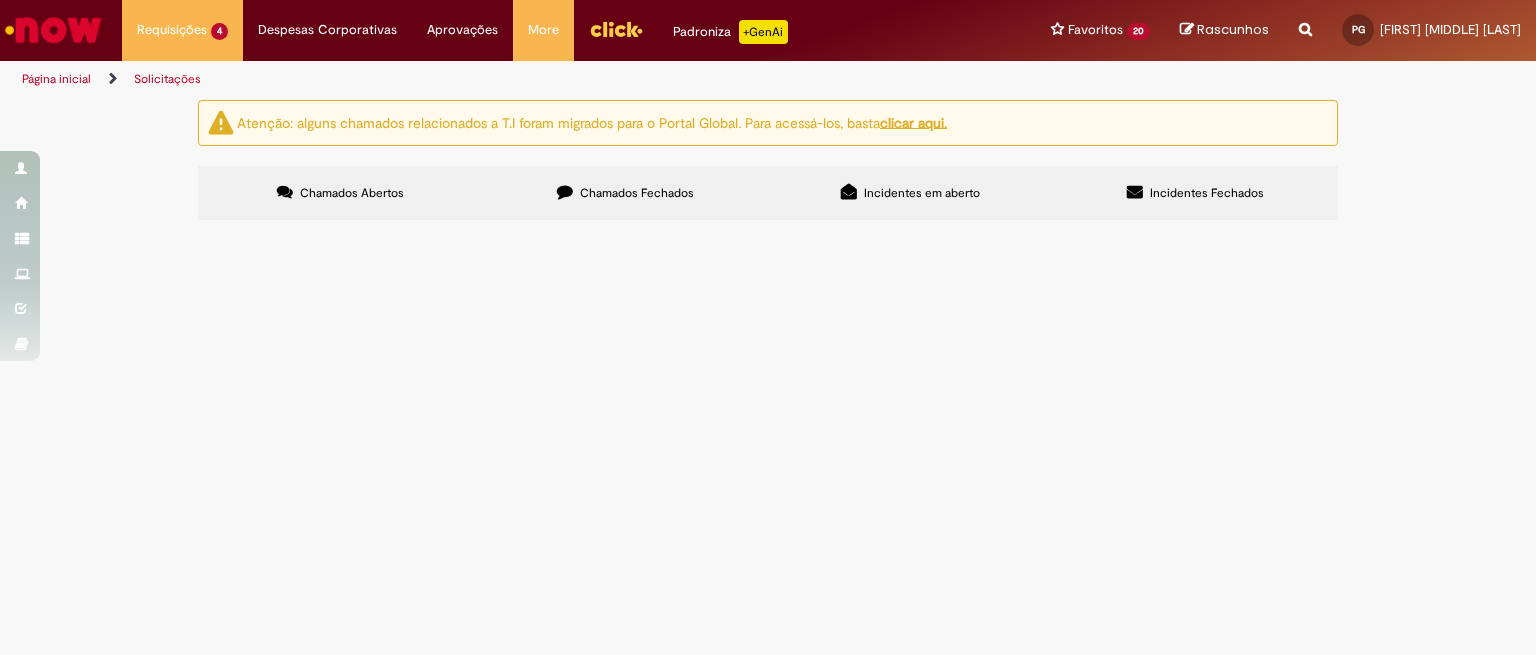 scroll, scrollTop: 0, scrollLeft: 0, axis: both 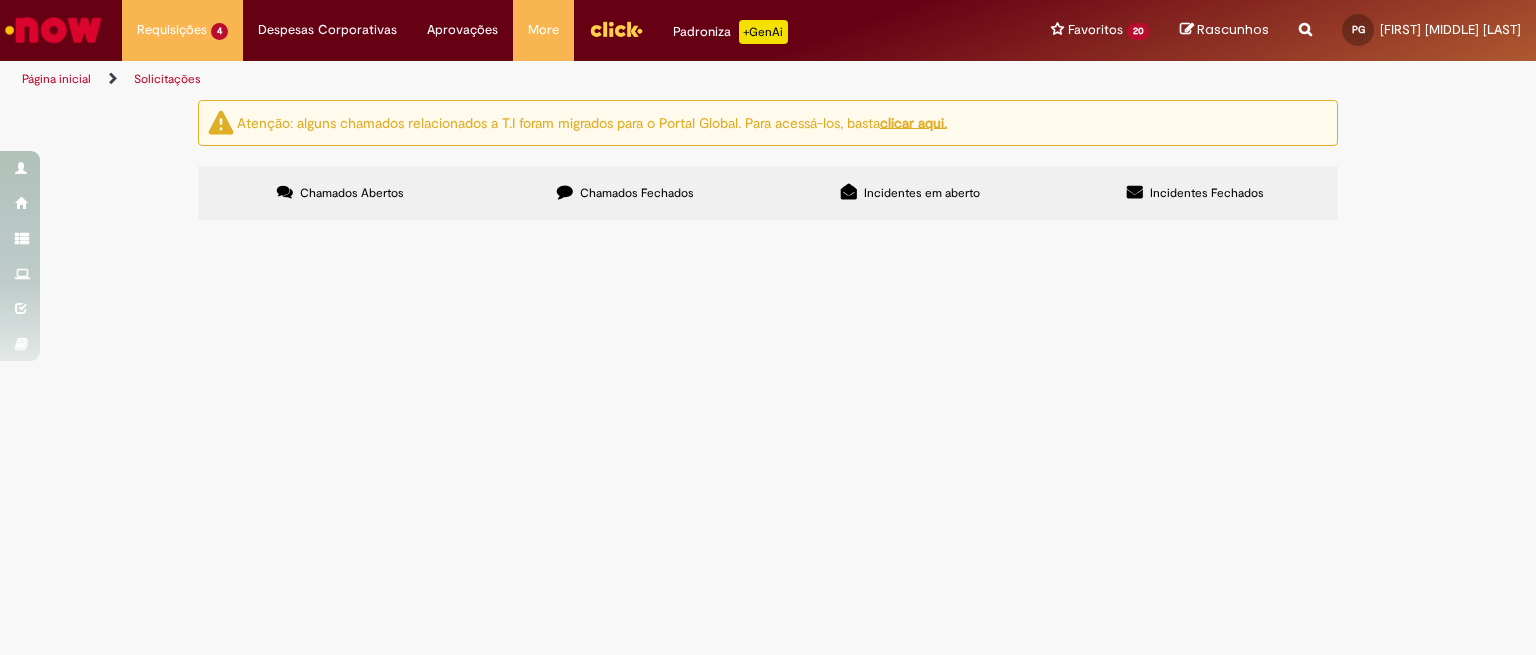 drag, startPoint x: 525, startPoint y: 423, endPoint x: 492, endPoint y: 423, distance: 33 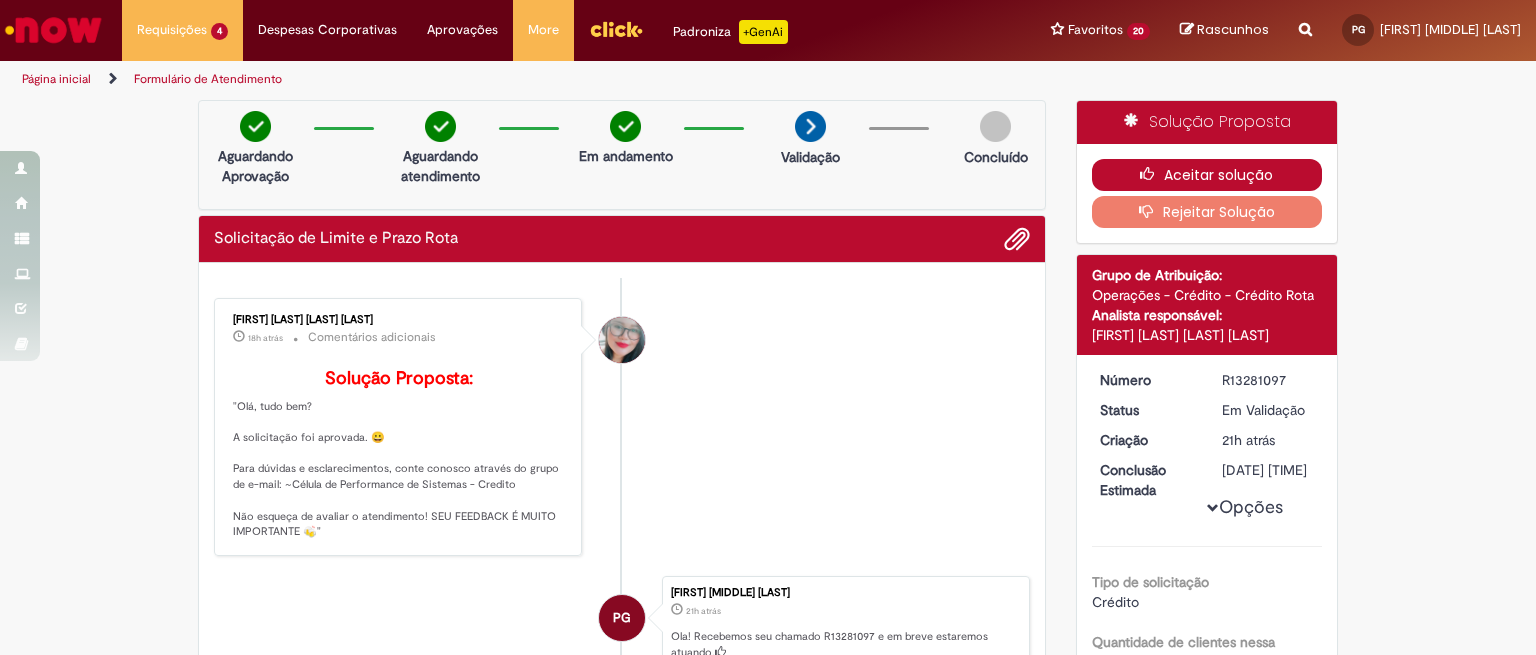 drag, startPoint x: 1232, startPoint y: 179, endPoint x: 1219, endPoint y: 182, distance: 13.341664 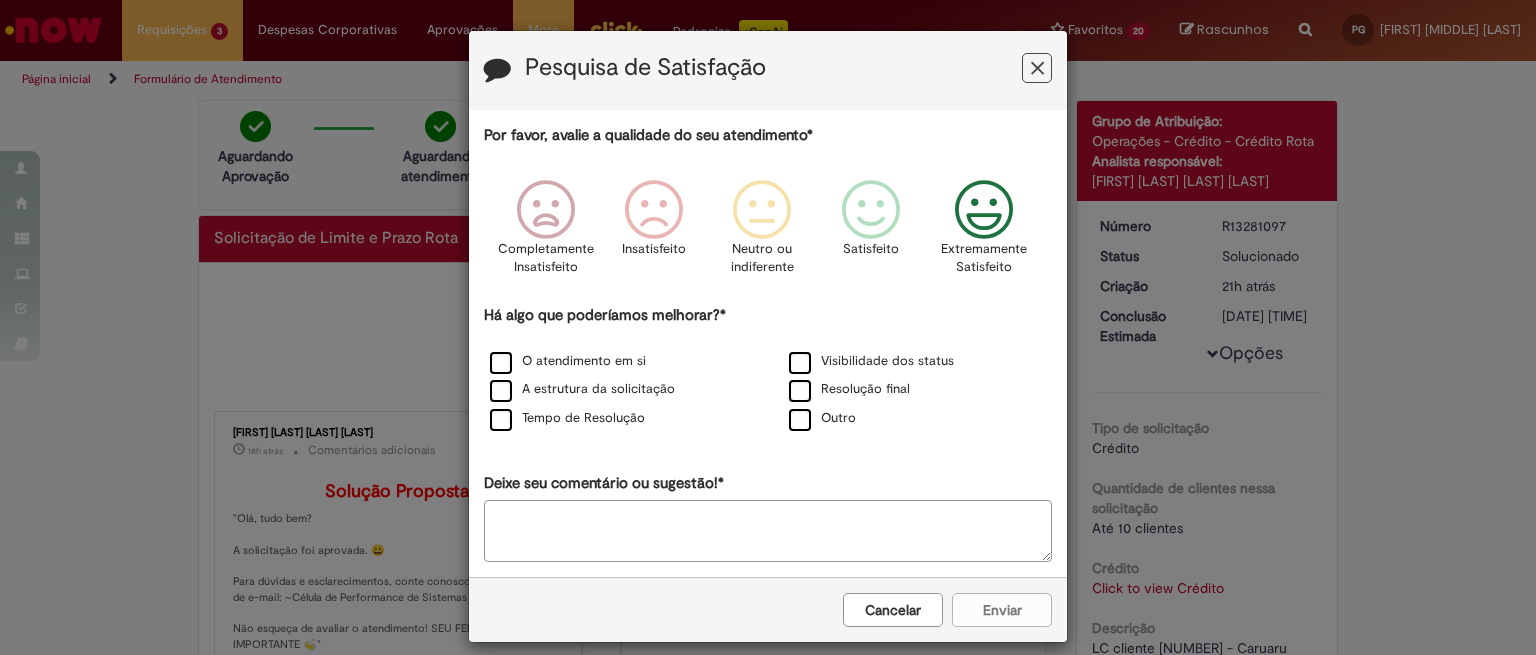 click at bounding box center (984, 210) 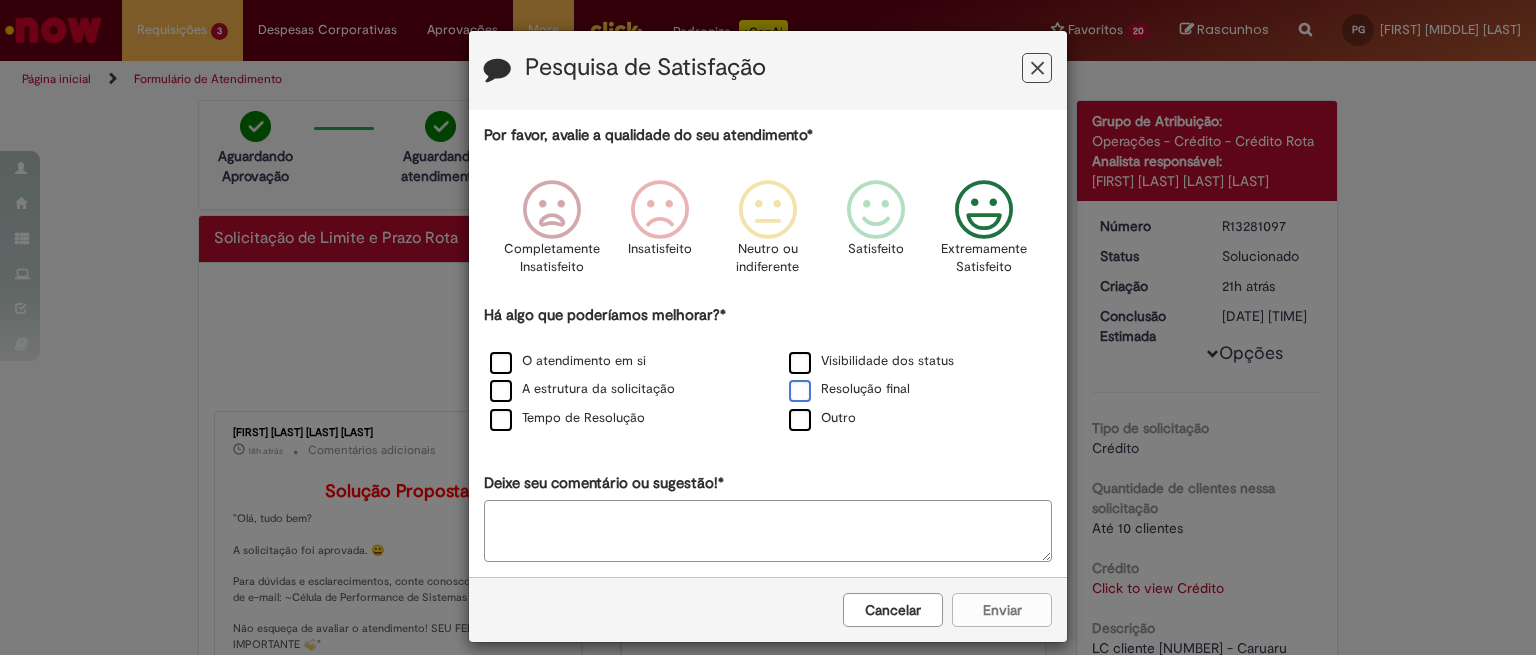click on "Resolução final" at bounding box center (849, 389) 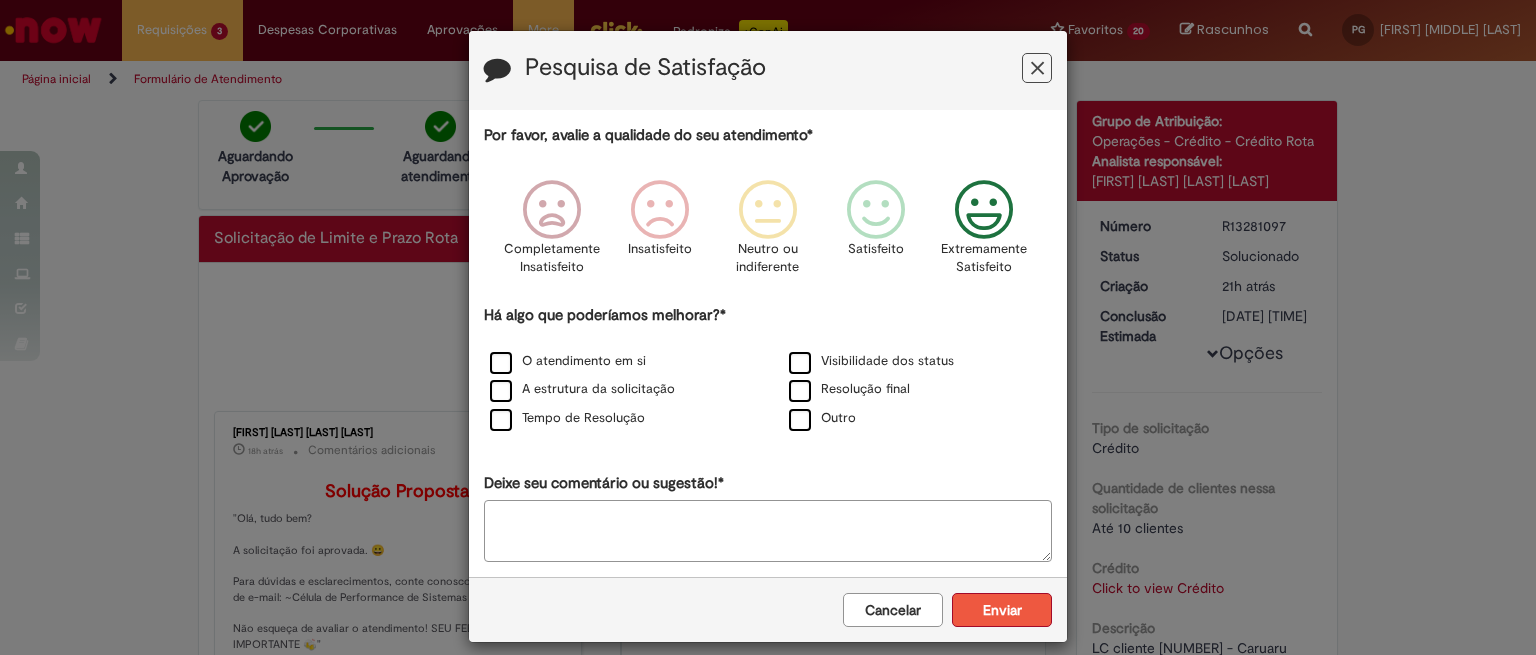 click on "Enviar" at bounding box center [1002, 610] 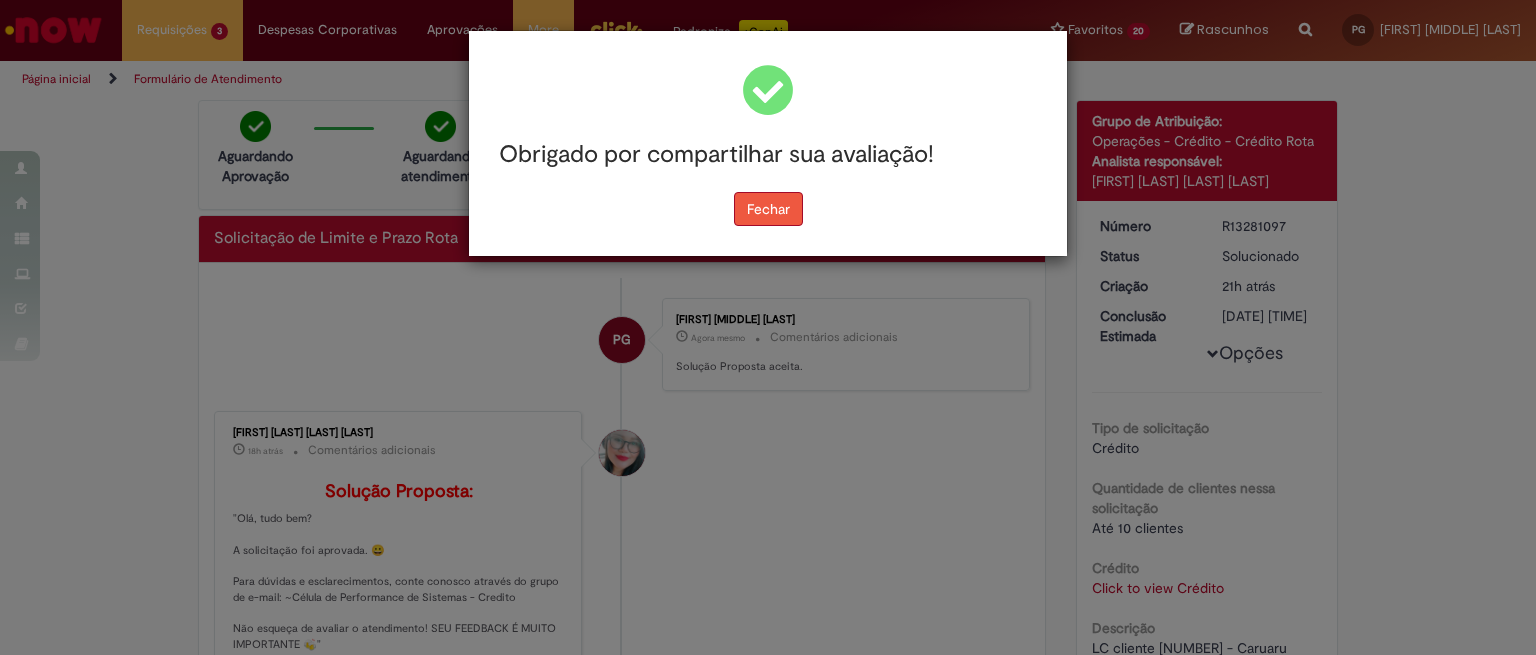click on "Fechar" at bounding box center [768, 209] 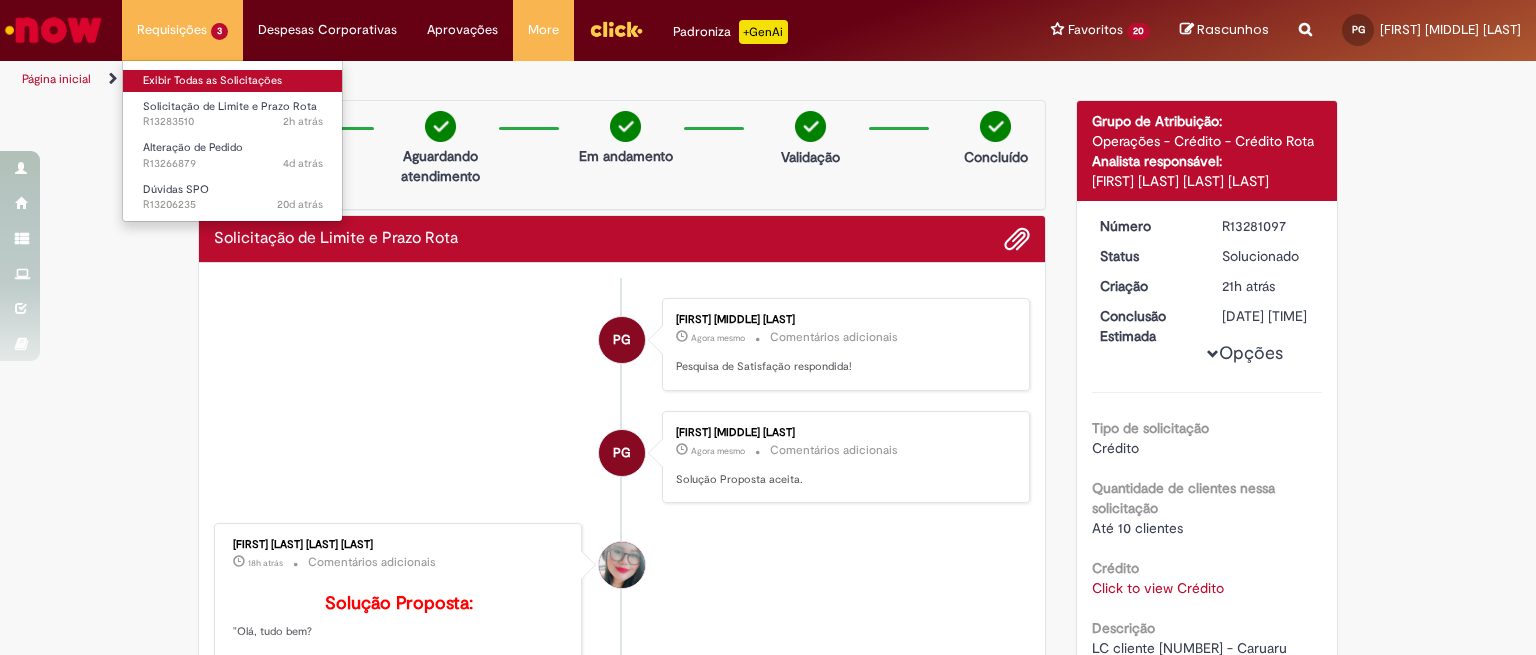 click on "Exibir Todas as Solicitações" at bounding box center [233, 81] 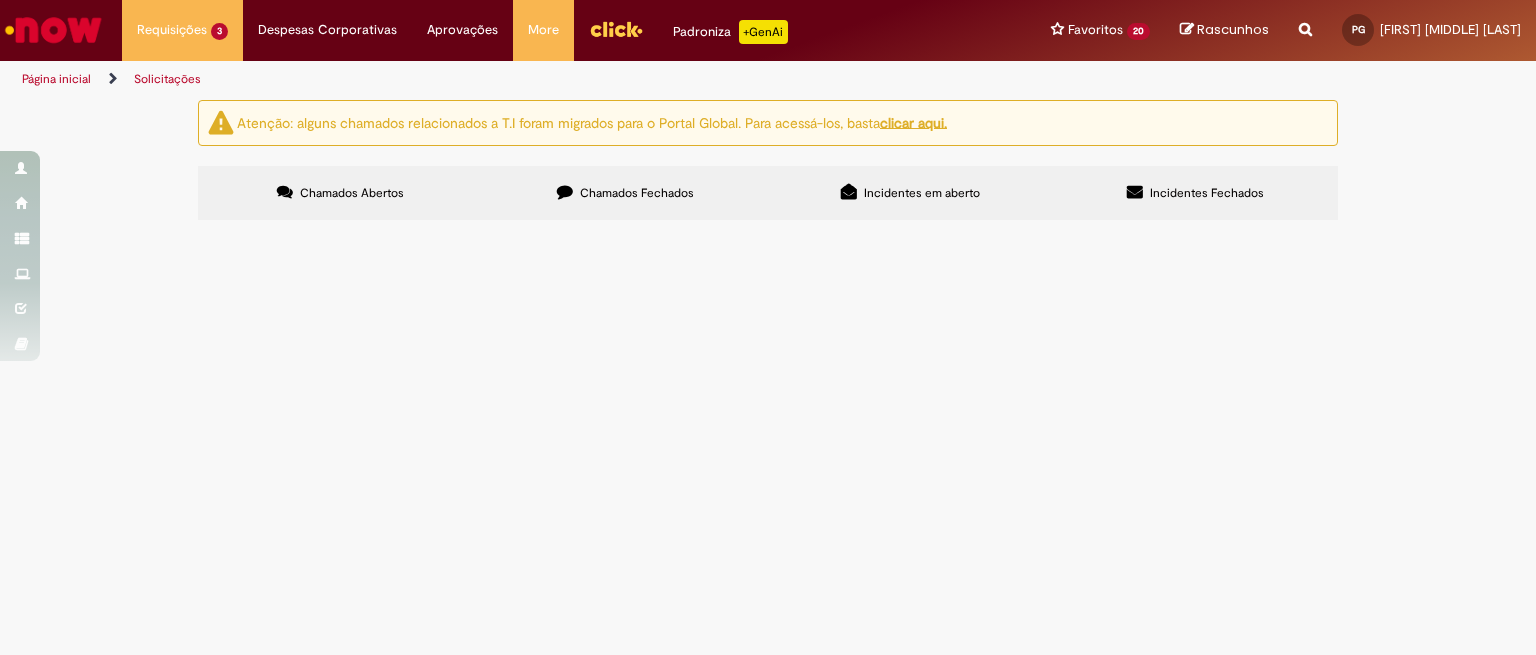 click on "Prazo e LC cliente [NUMBER] Cabo e [NUMBER] Caruaru" at bounding box center [0, 0] 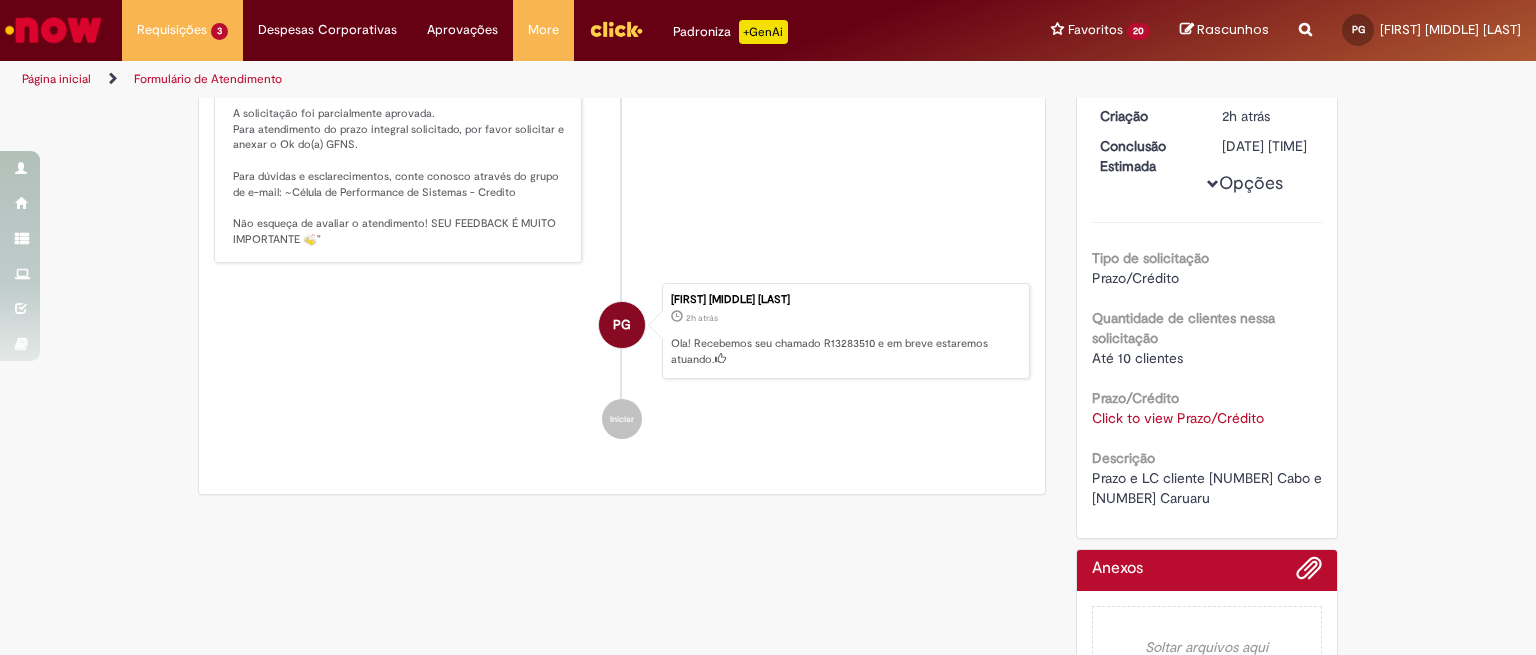 scroll, scrollTop: 240, scrollLeft: 0, axis: vertical 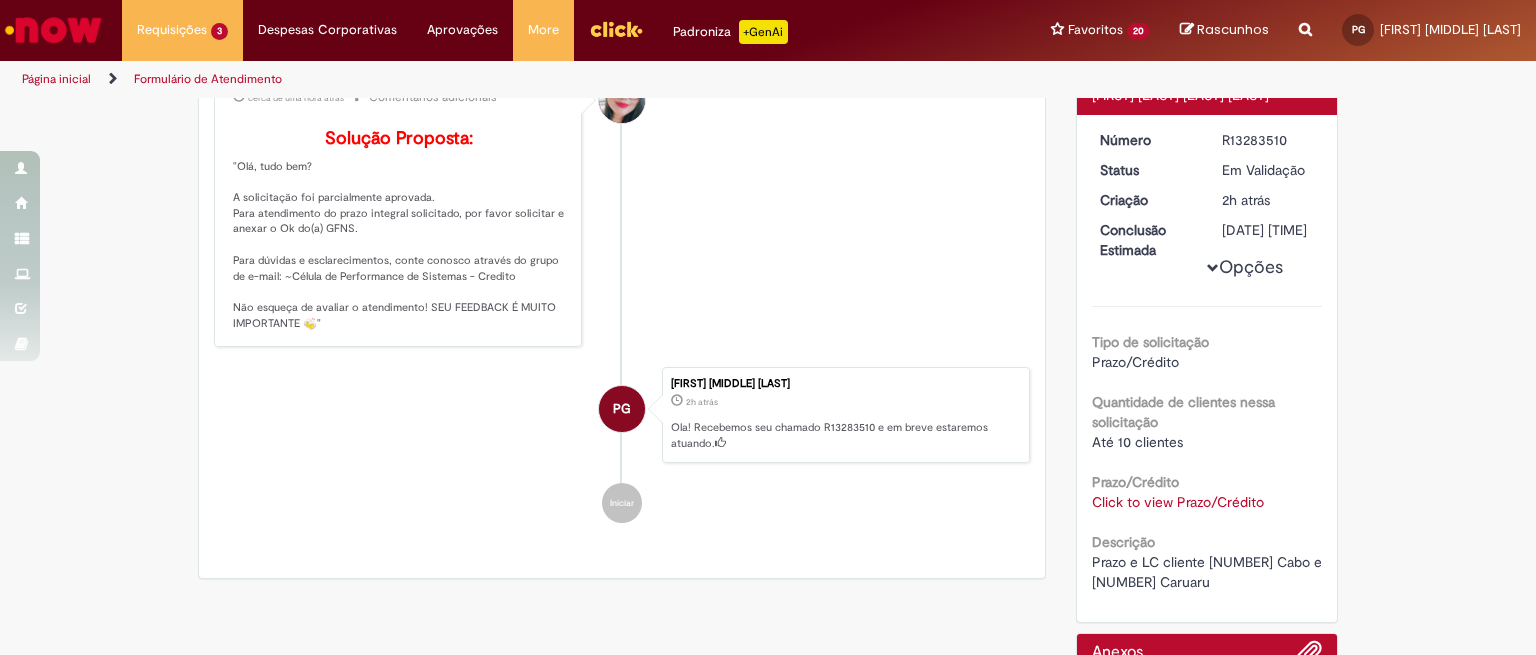 click on "Click to view Prazo/Crédito" at bounding box center (1178, 502) 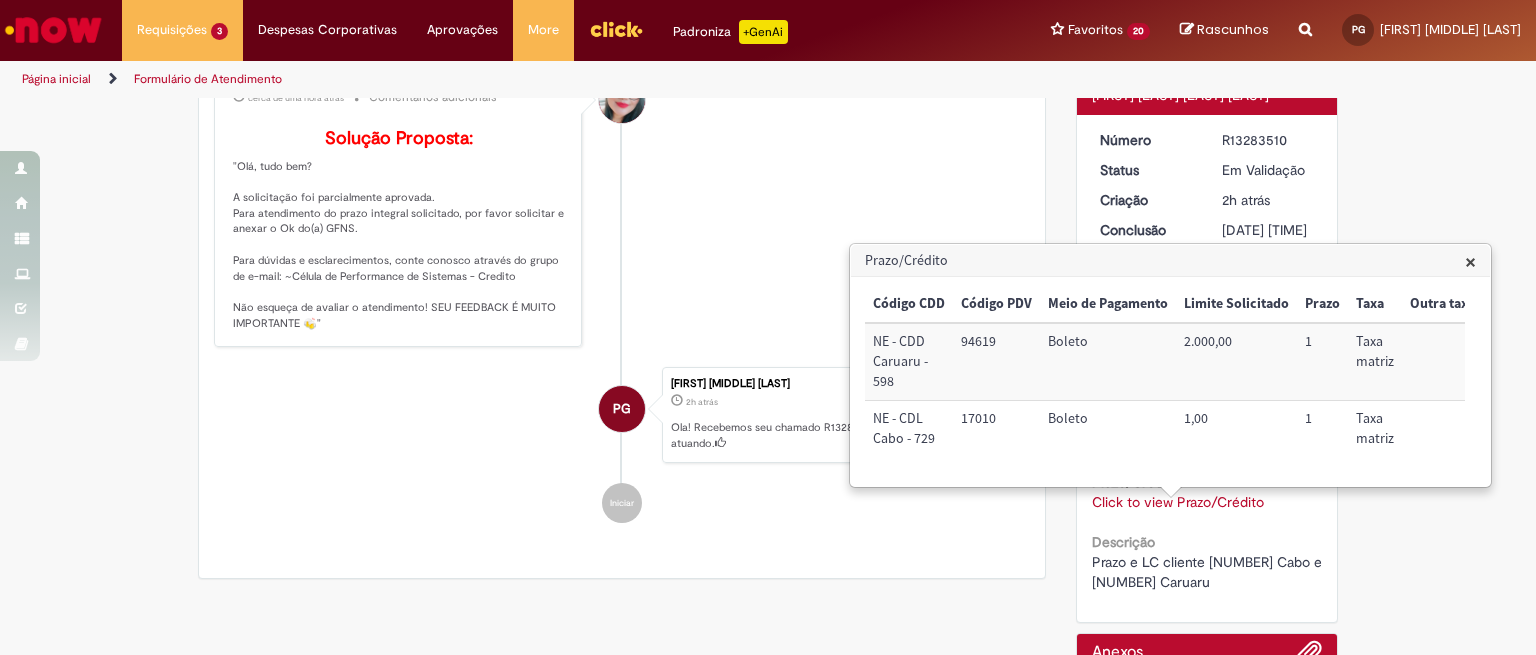 click on "[FIRST] [MIDDLE] [LAST]
cerca de [TIME] atrás cerca de [TIME]     Comentários adicionais
Solução Proposta:
"Olá, tudo bem?
A solicitação foi parcialmente aprovada.
Para atendimento do prazo integral solicitado, por favor solicitar e anexar o Ok do(a) GFNS.
Para dúvidas e esclarecimentos, conte conosco através do grupo de e-mail: ~Célula de Performance de Sistemas - Credito
Não esqueça de avaliar o atendimento! SEU FEEDBACK É MUITO IMPORTANTE 🍻"" at bounding box center [622, 203] 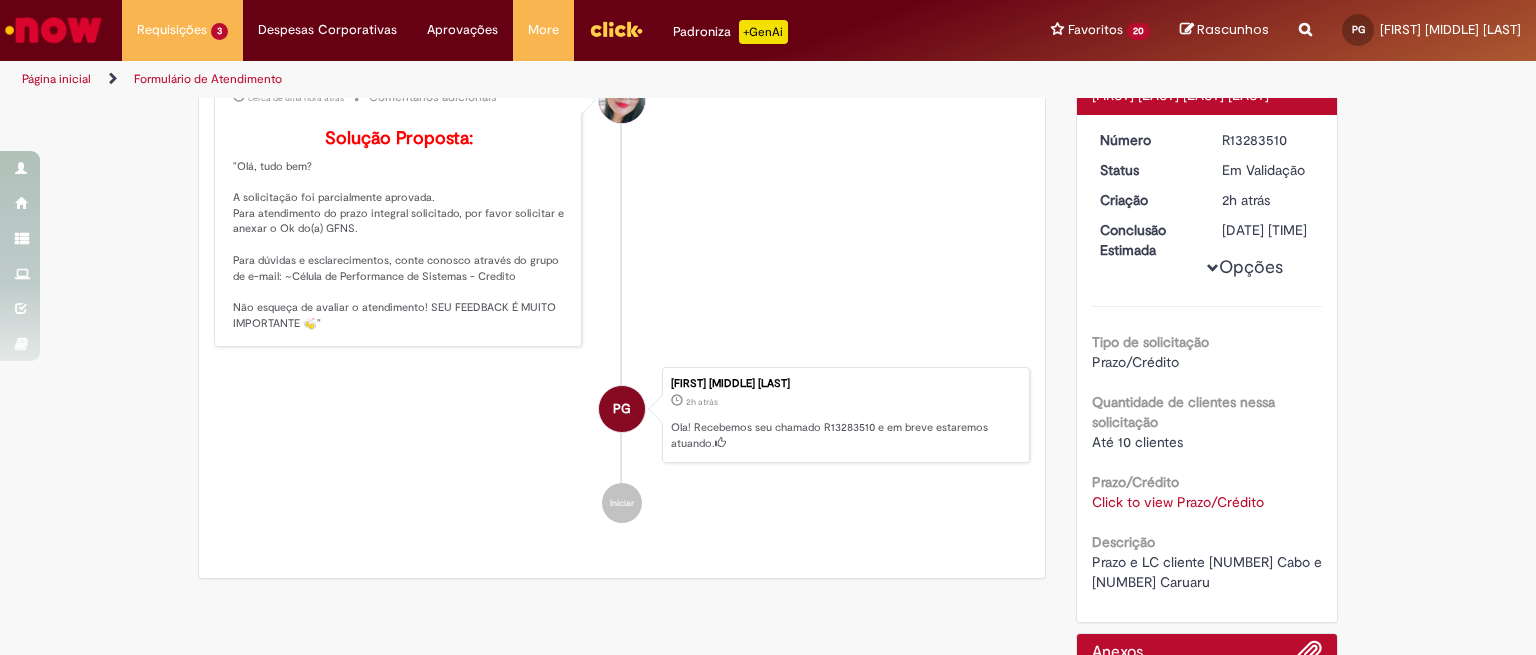 scroll, scrollTop: 0, scrollLeft: 0, axis: both 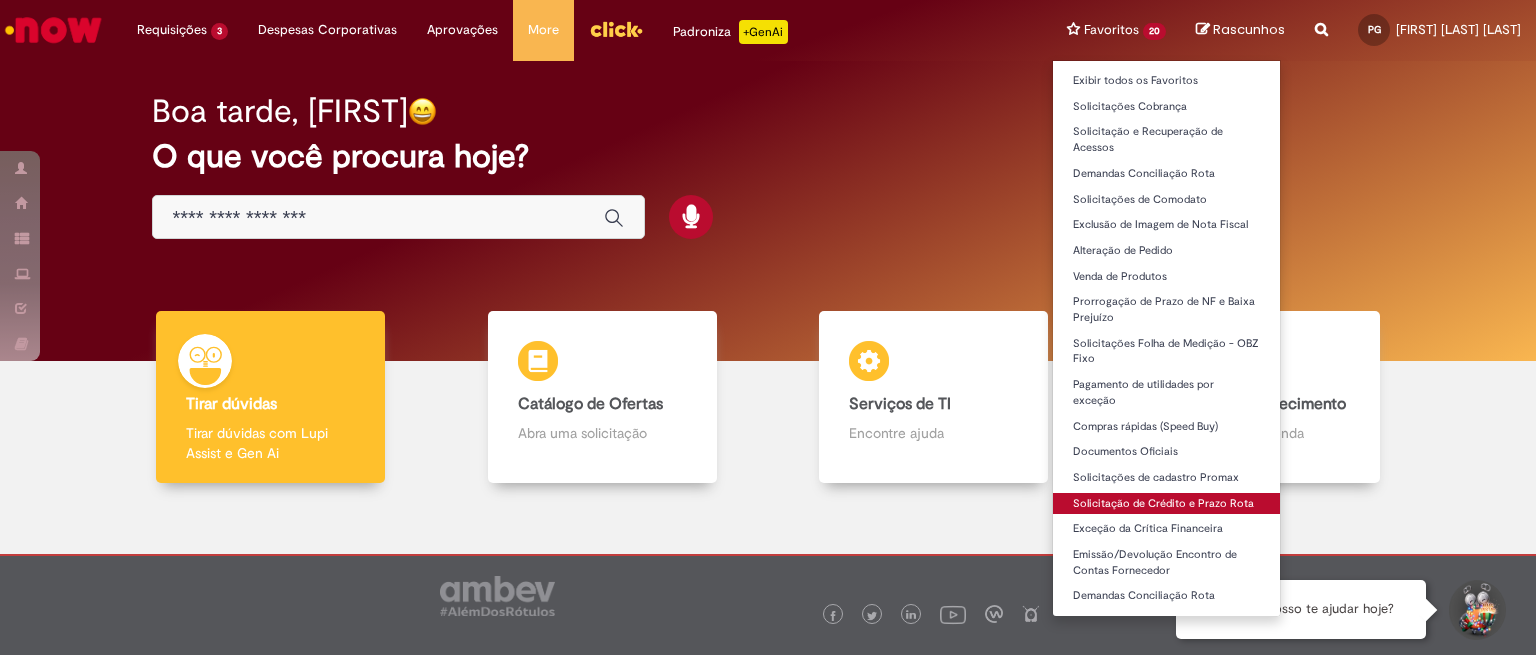 click on "Solicitação de Crédito e Prazo Rota" at bounding box center (1166, 504) 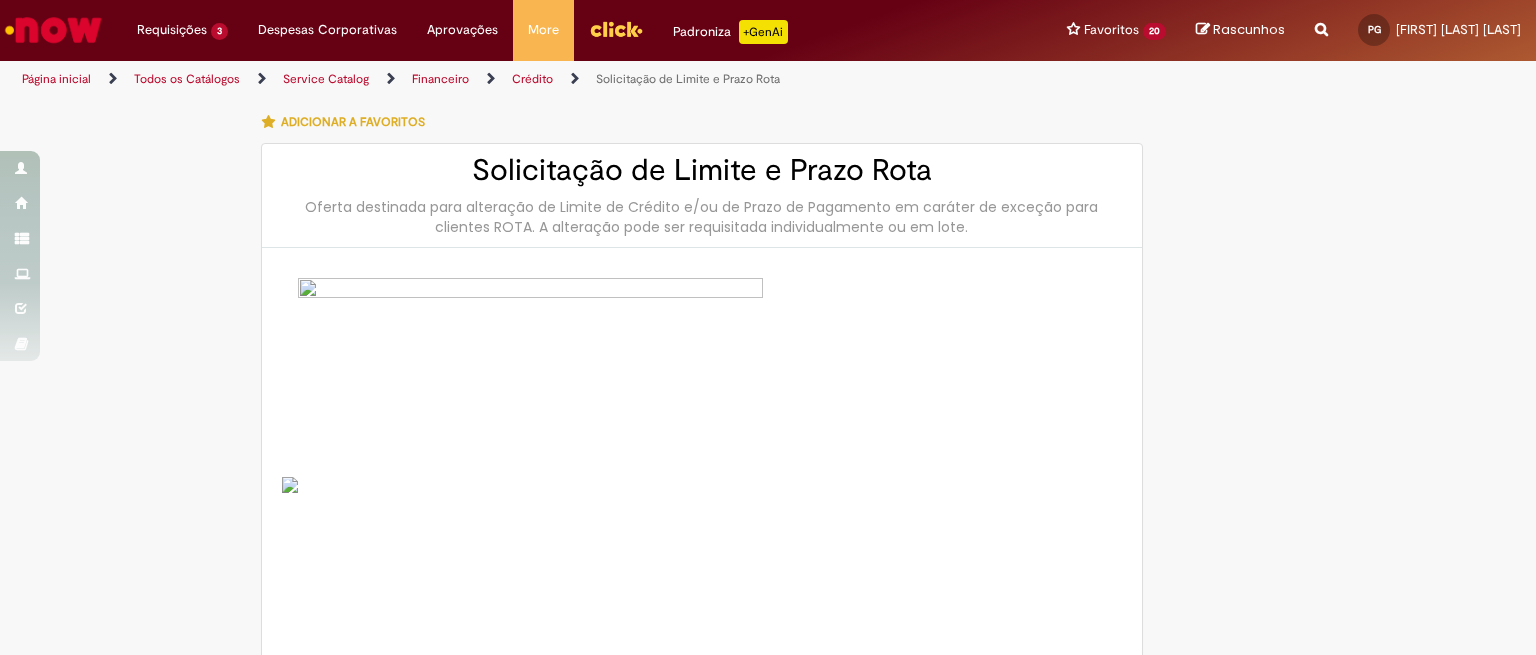 type on "********" 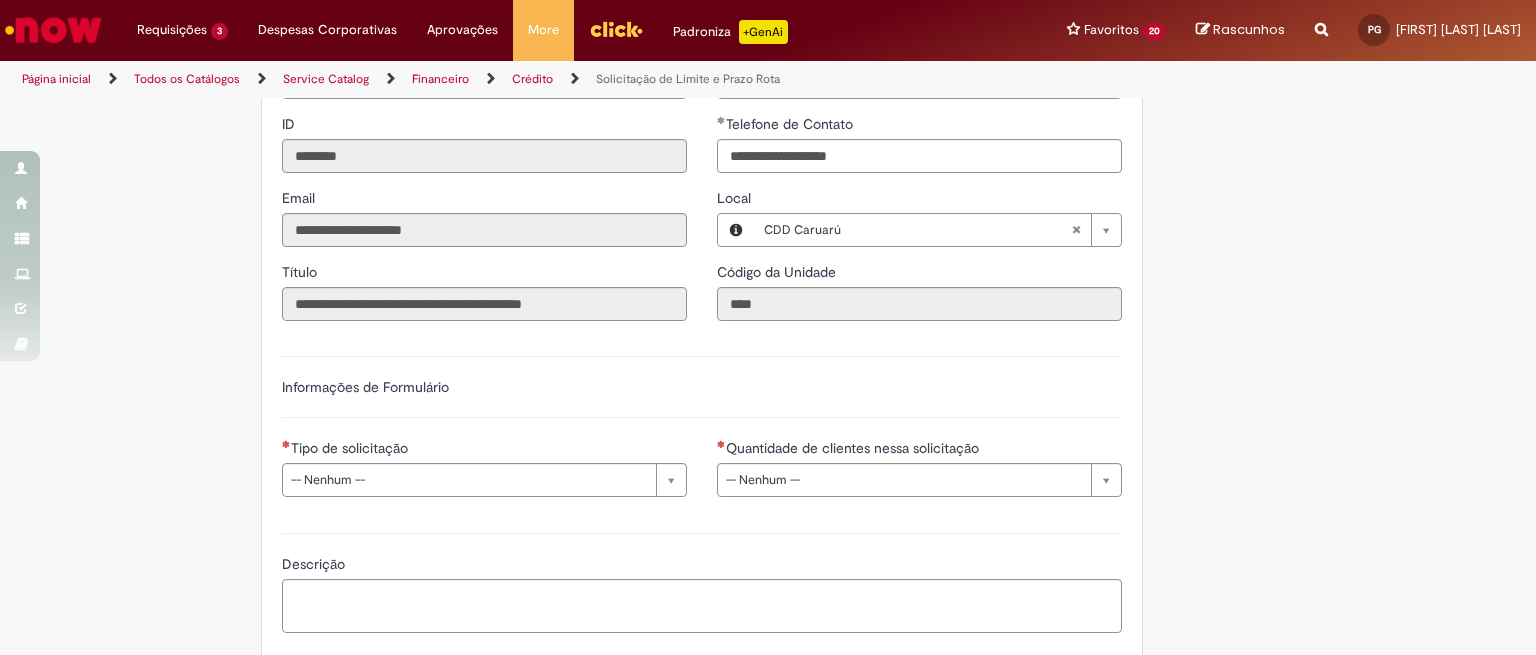 scroll, scrollTop: 1194, scrollLeft: 0, axis: vertical 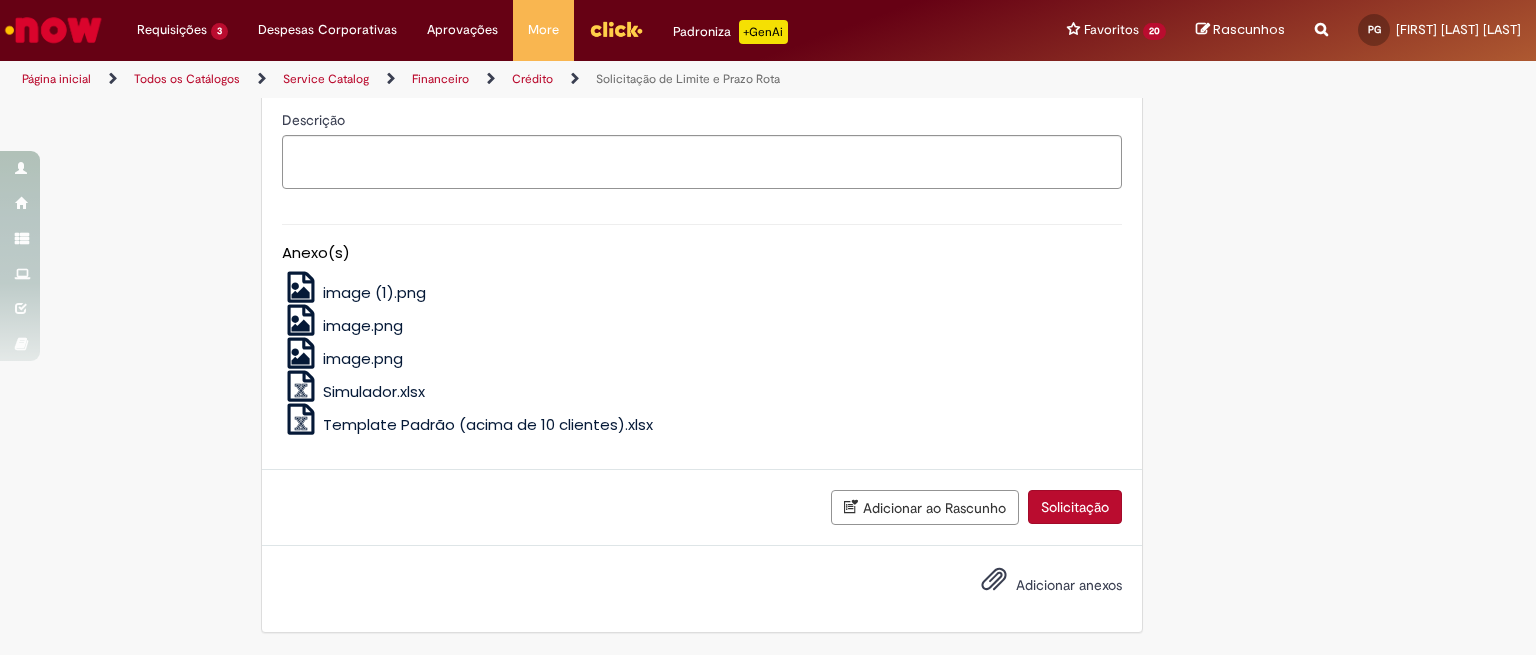 click at bounding box center [994, 580] 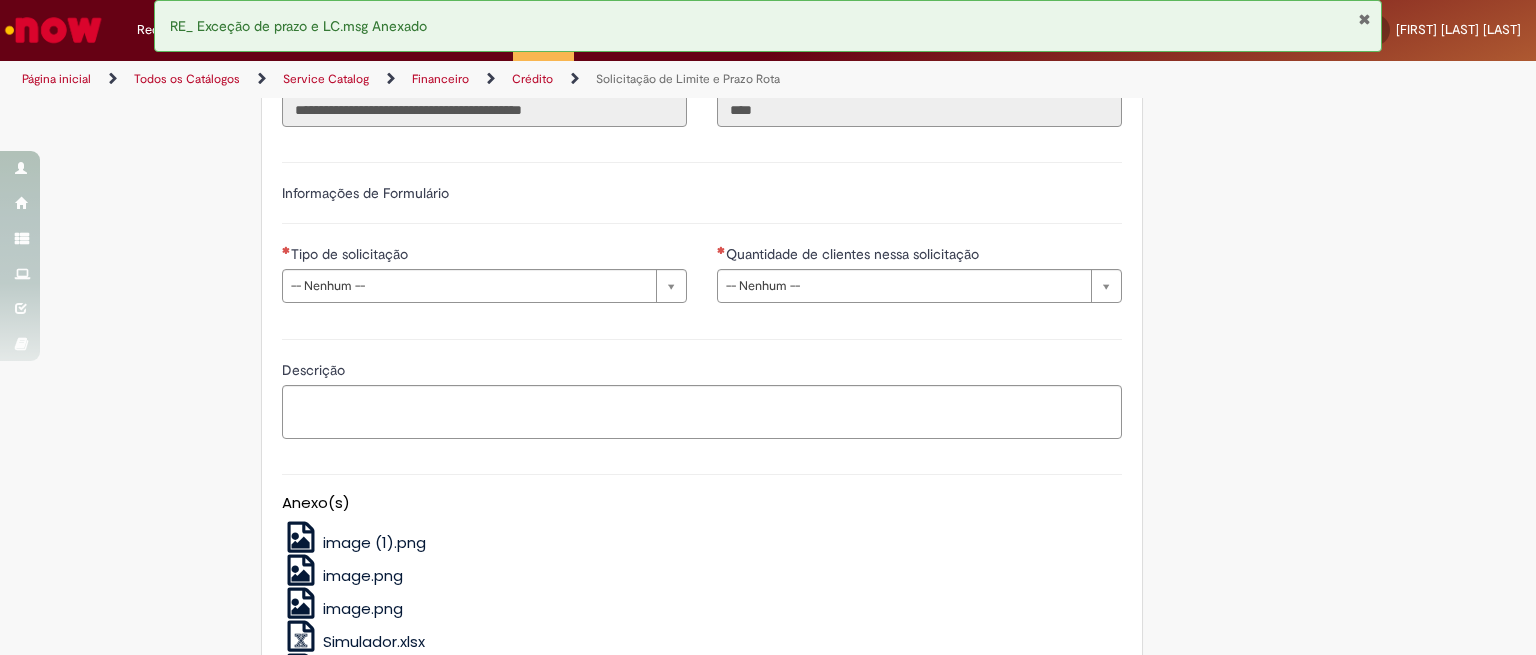 scroll, scrollTop: 861, scrollLeft: 0, axis: vertical 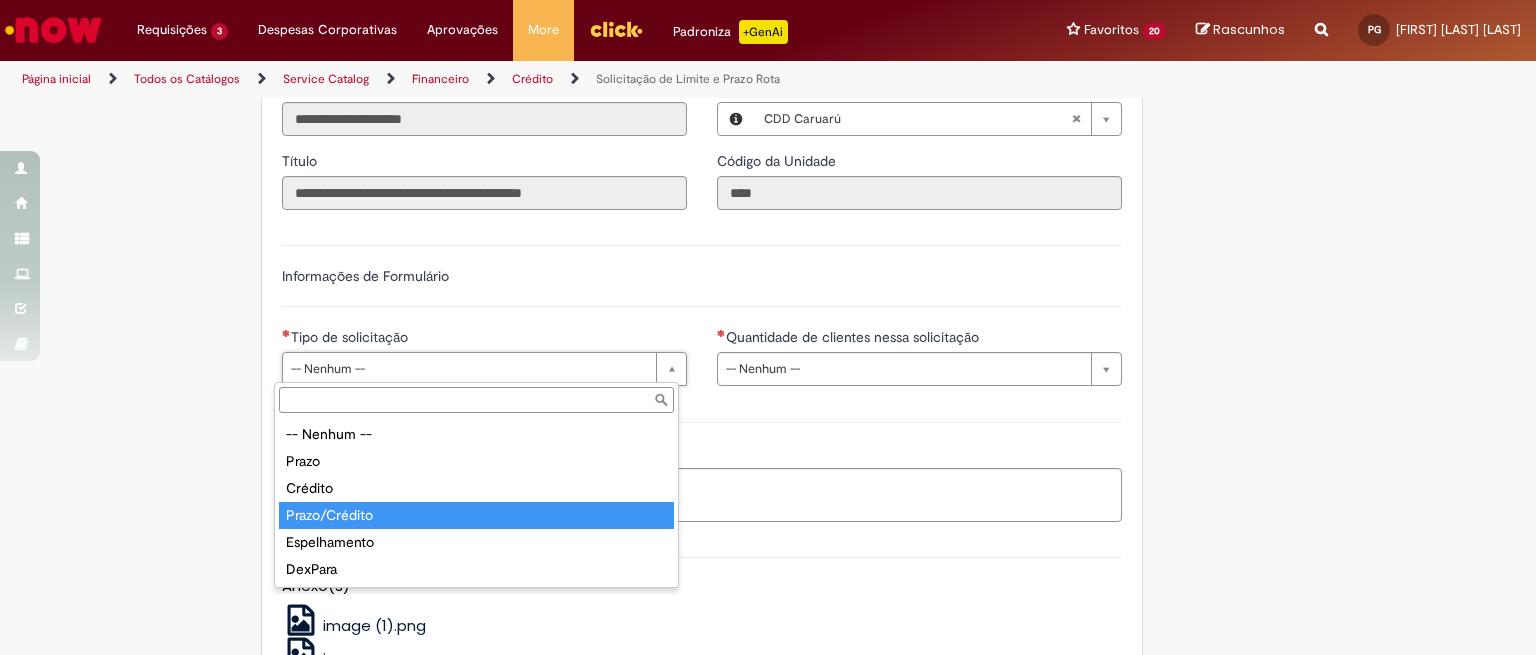 type on "**********" 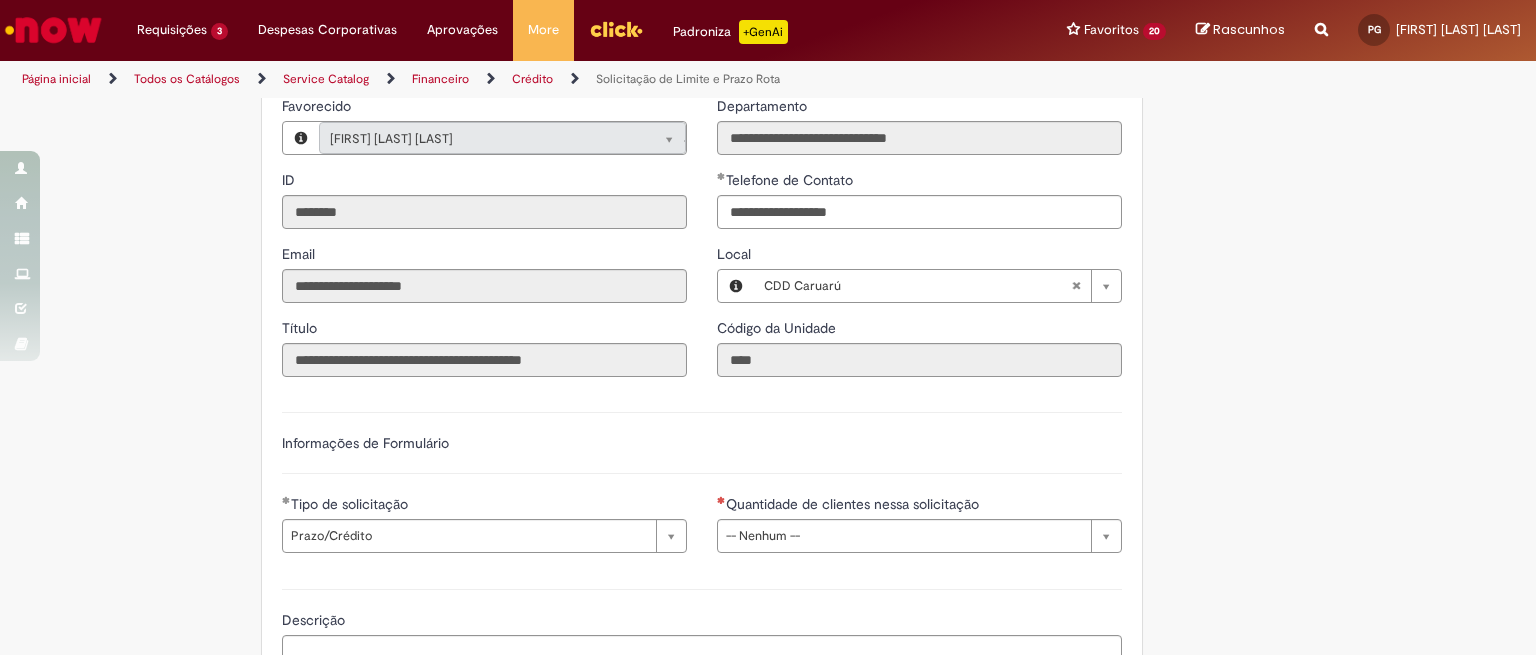 scroll, scrollTop: 777, scrollLeft: 0, axis: vertical 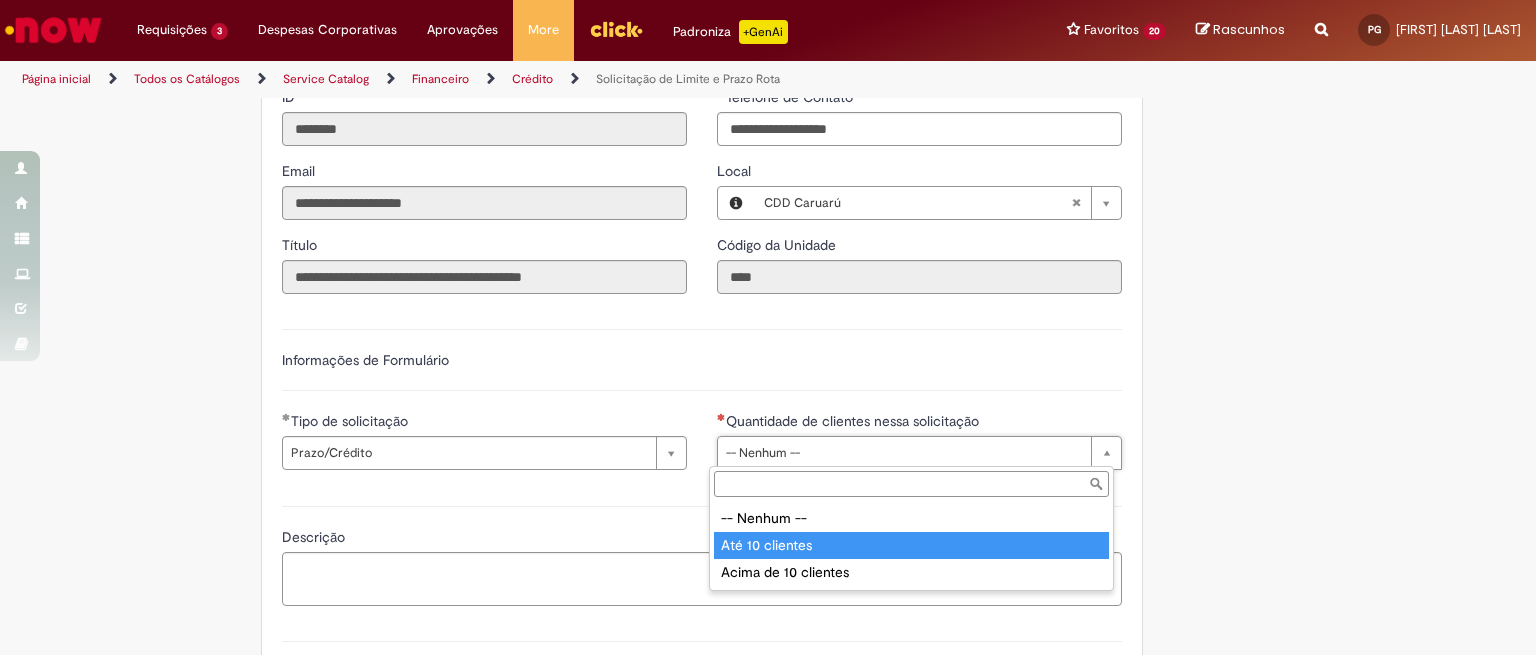 type on "**********" 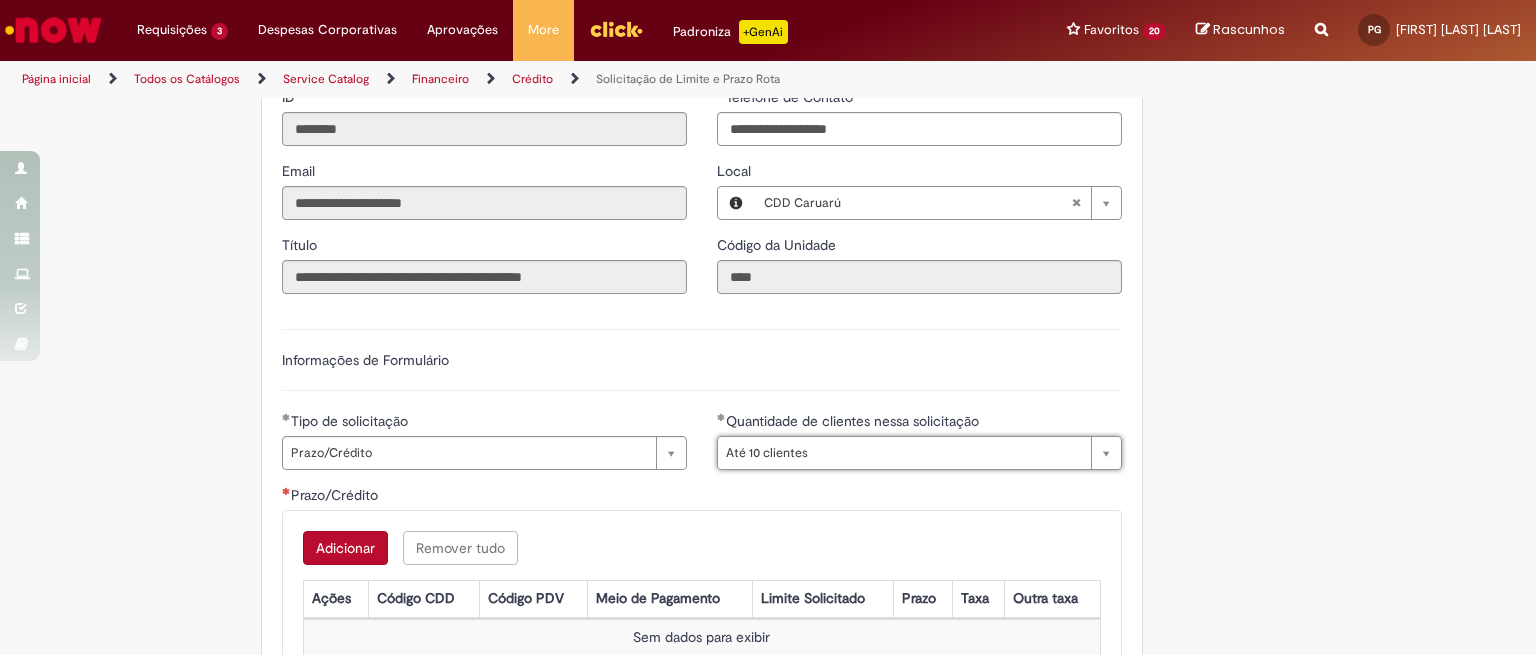 click on "Adicionar" at bounding box center [345, 548] 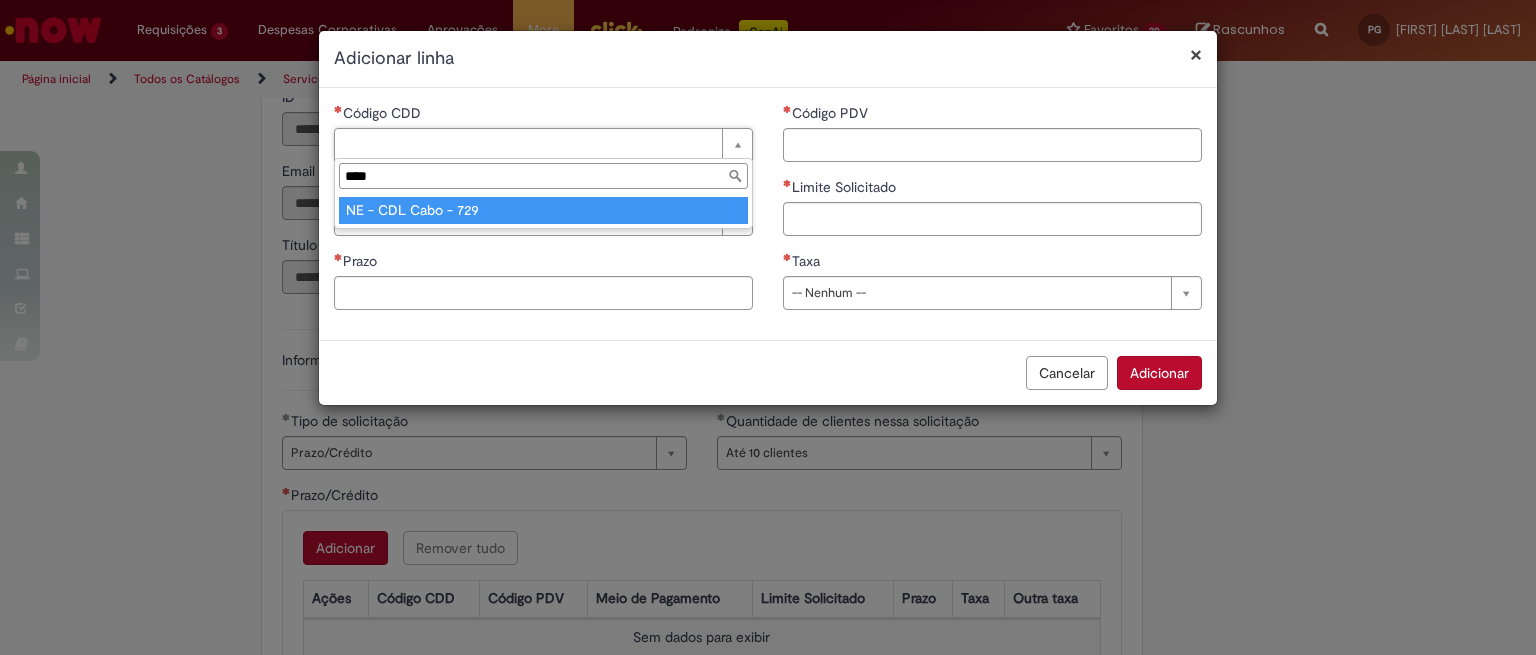 type on "****" 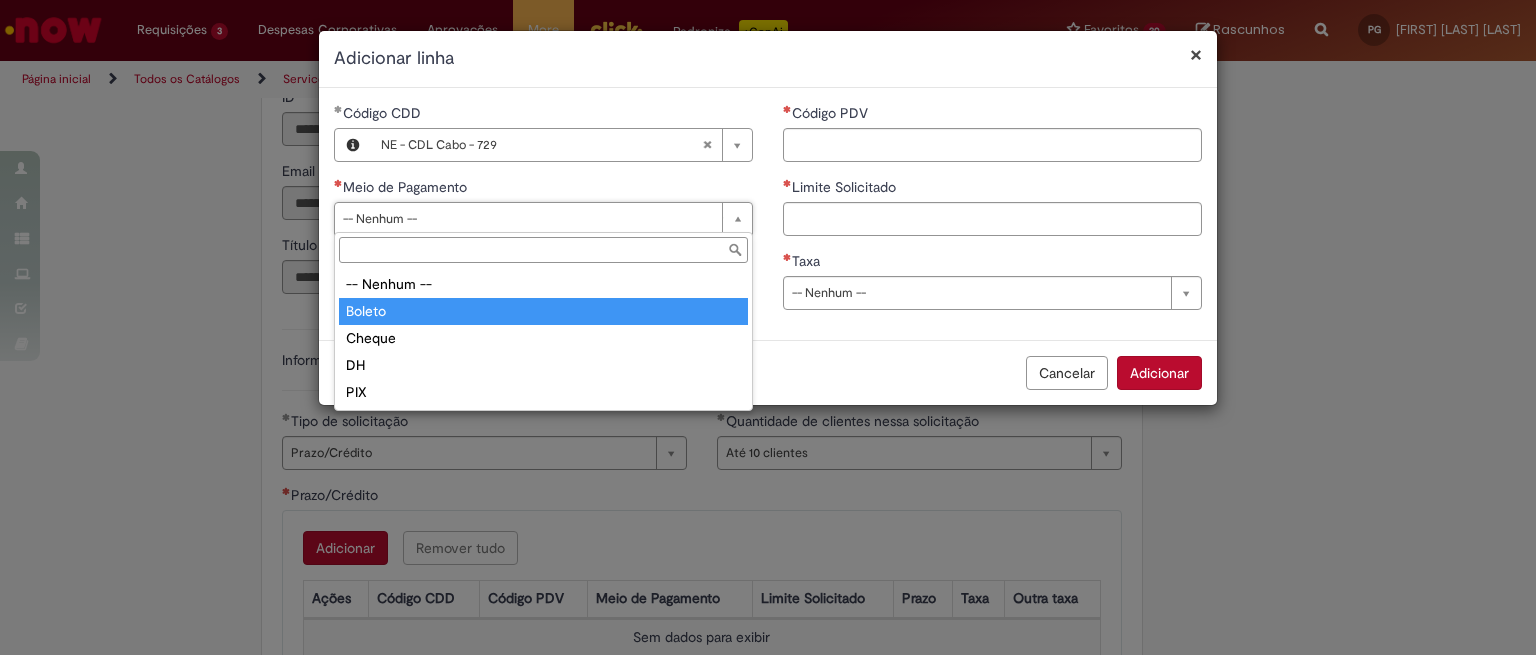 type on "******" 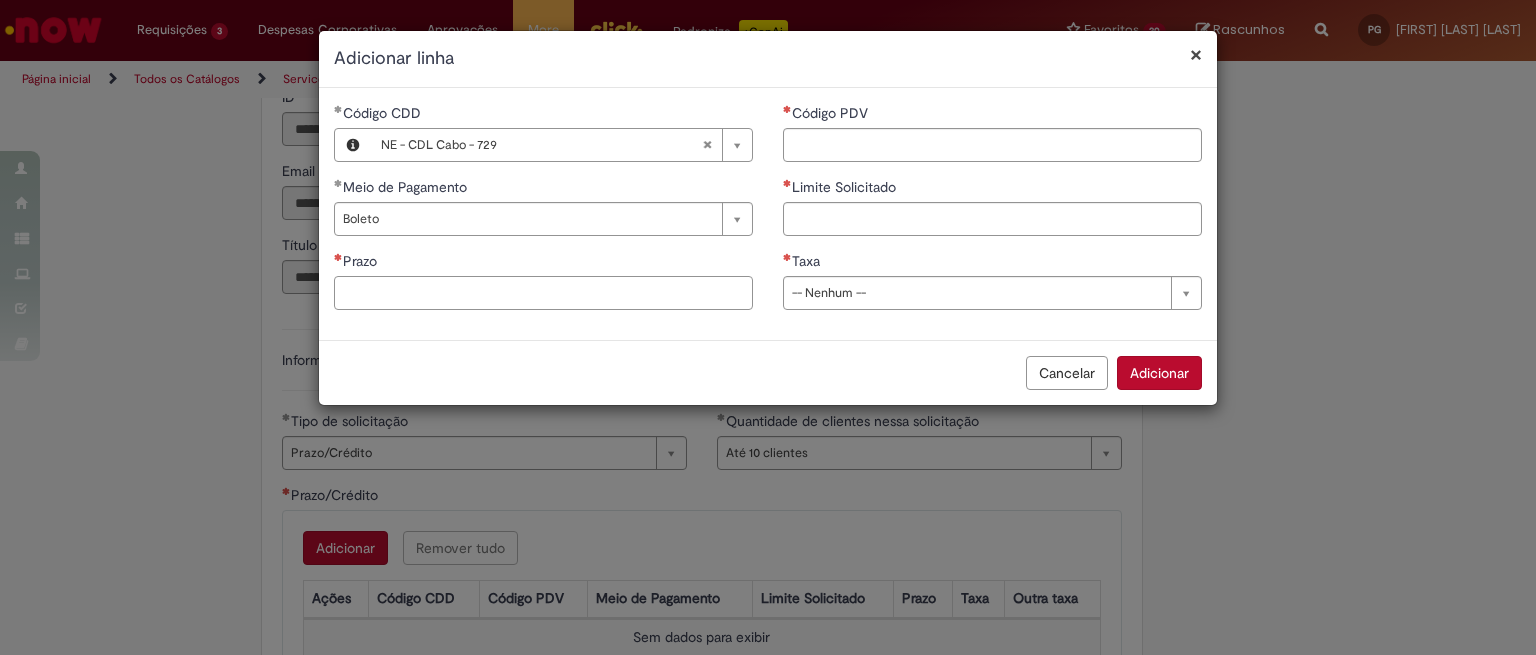 click on "Prazo" at bounding box center (543, 293) 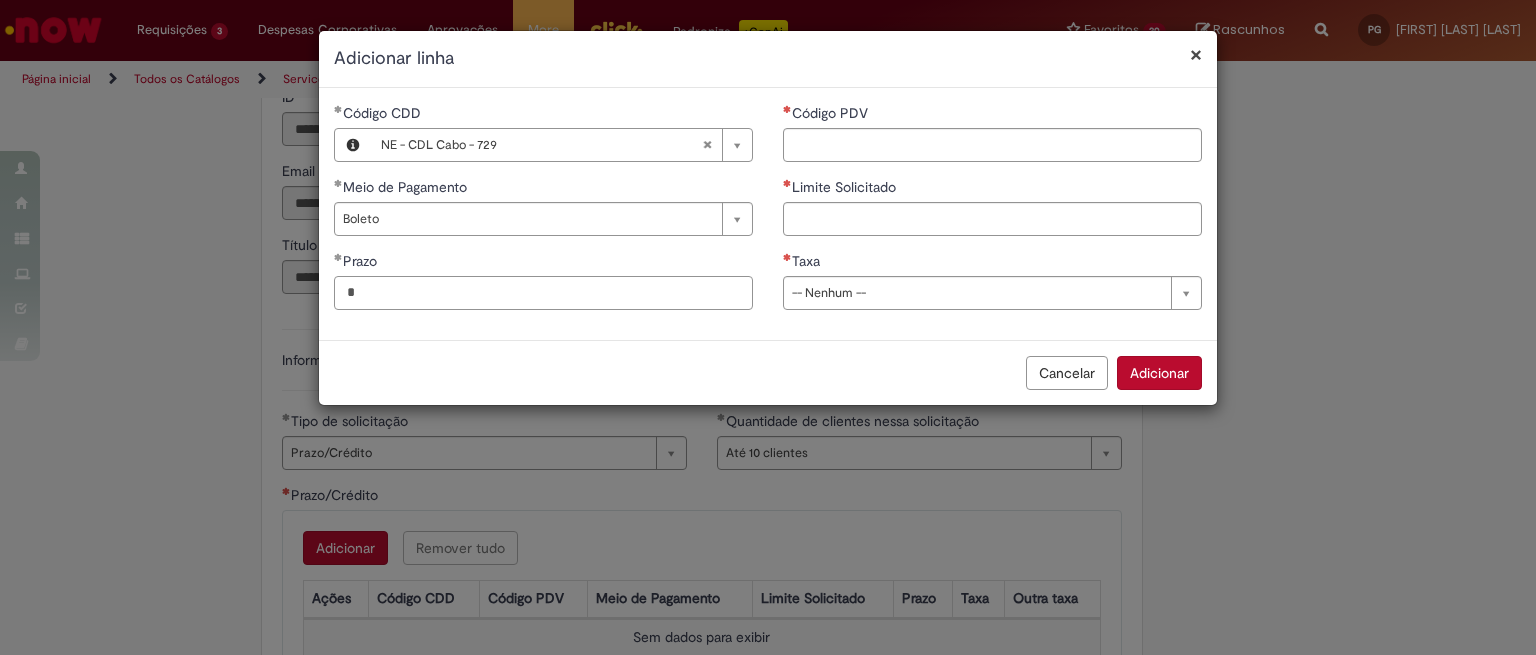 type on "*" 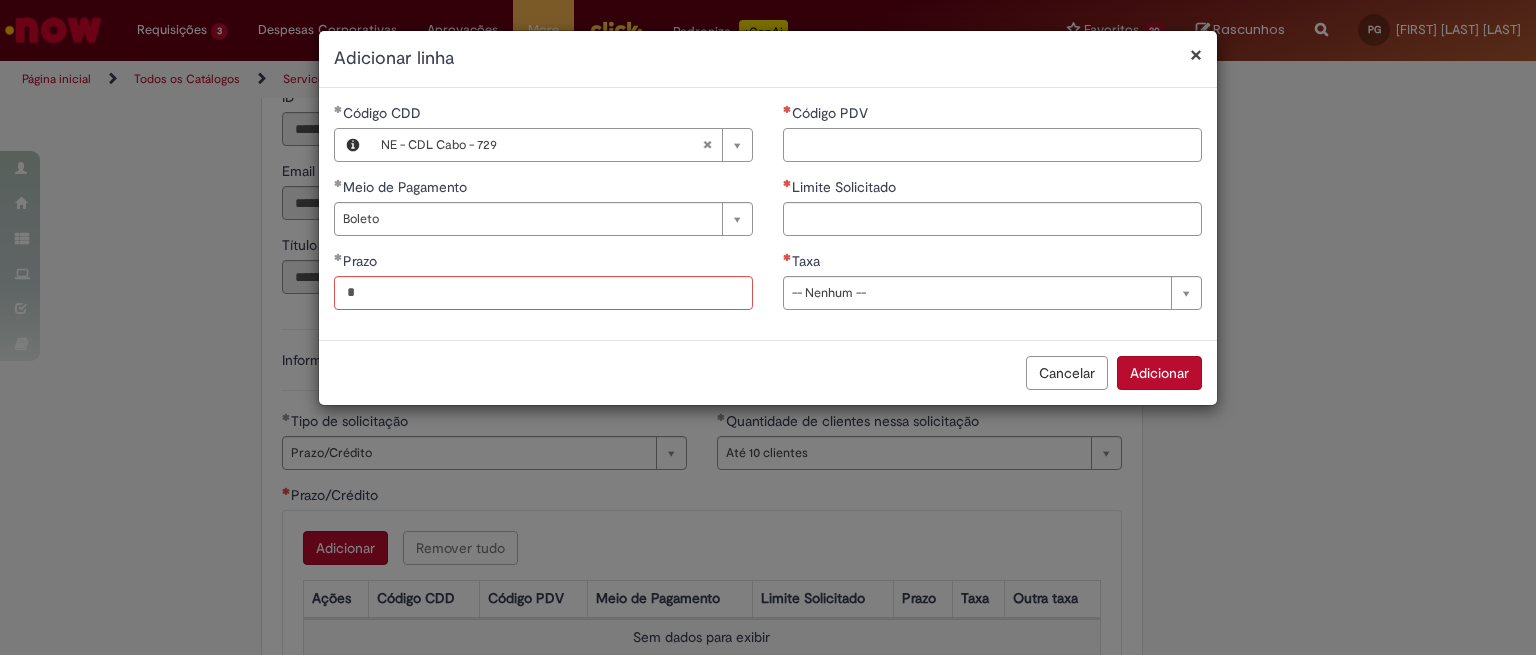 click on "Código PDV" at bounding box center (992, 145) 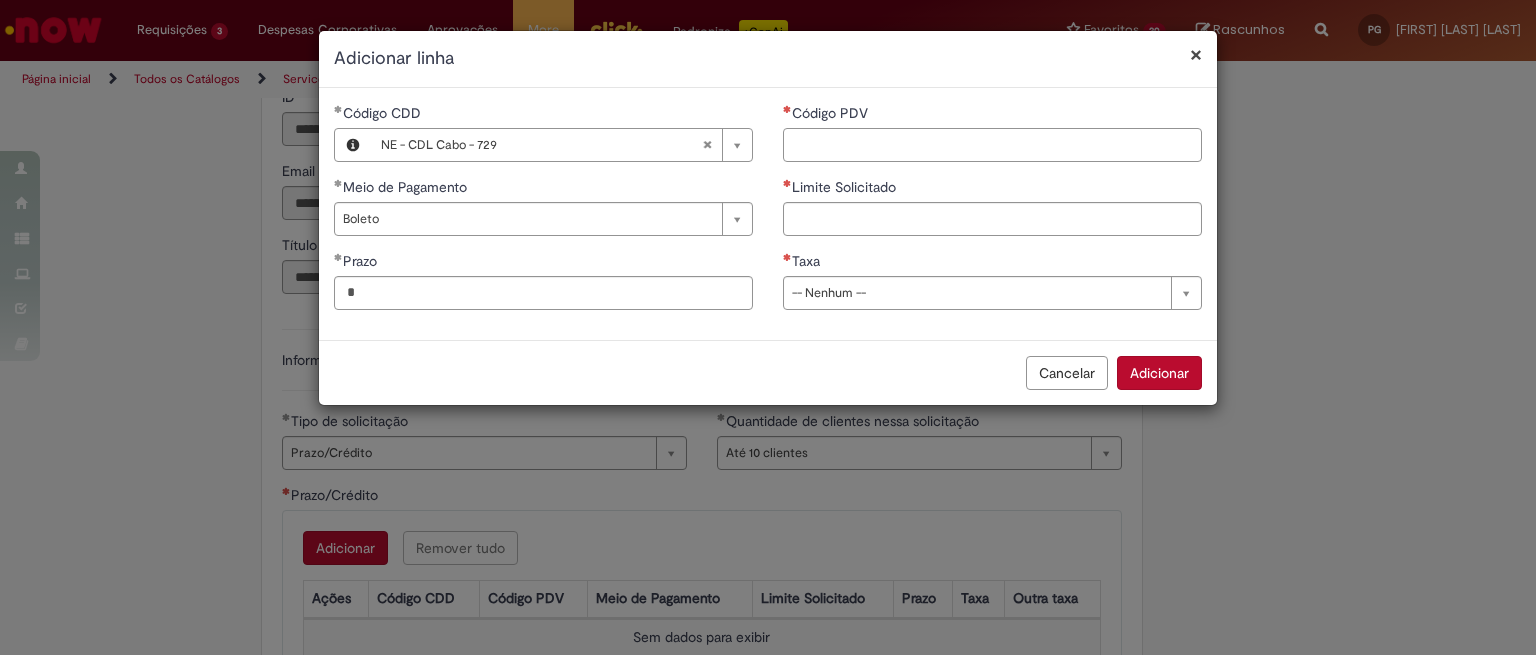 paste on "*****" 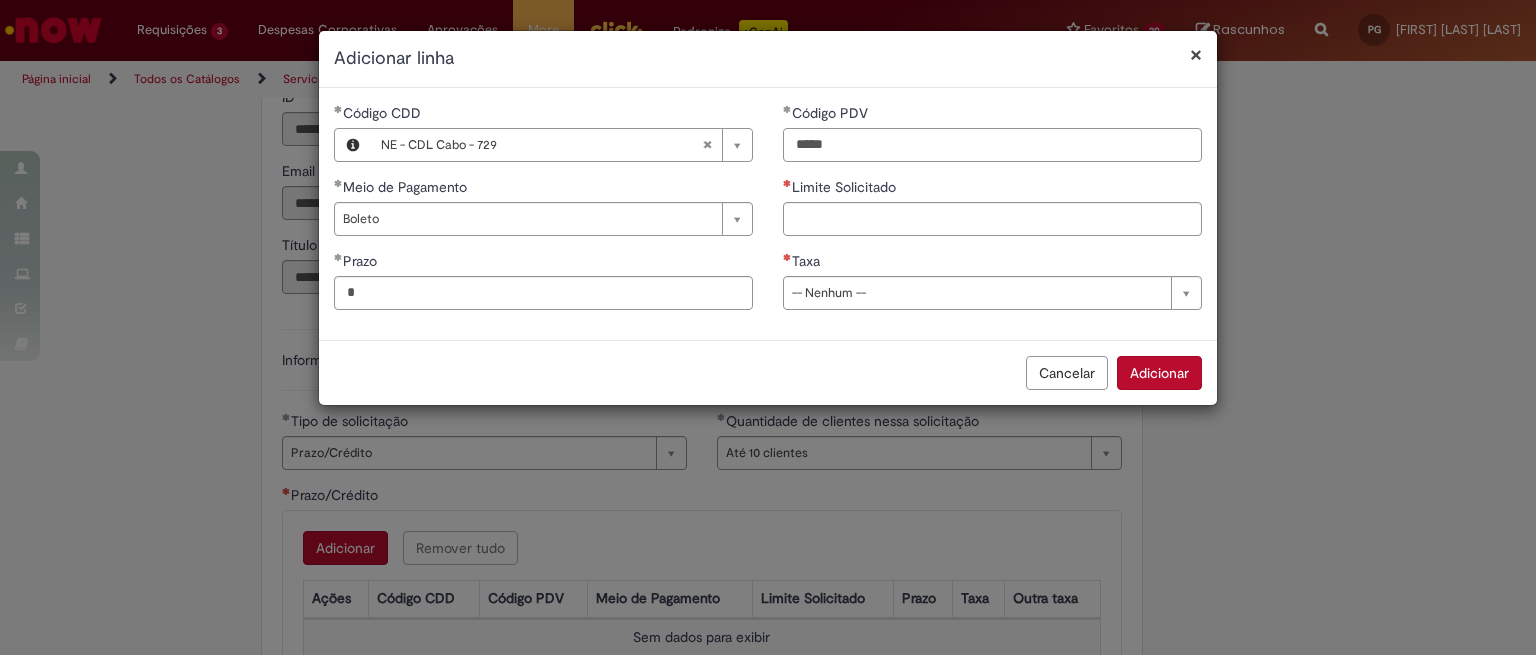 type on "*****" 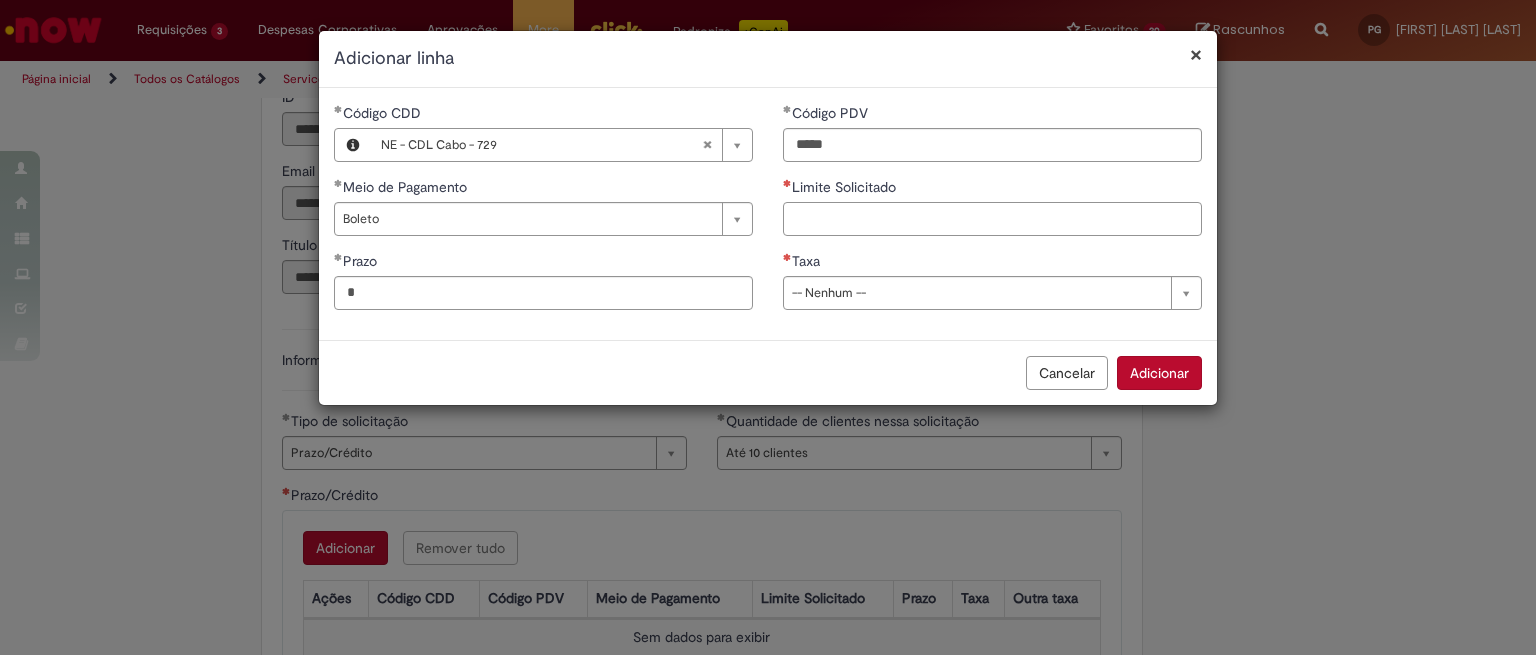 click on "Limite Solicitado" at bounding box center [992, 219] 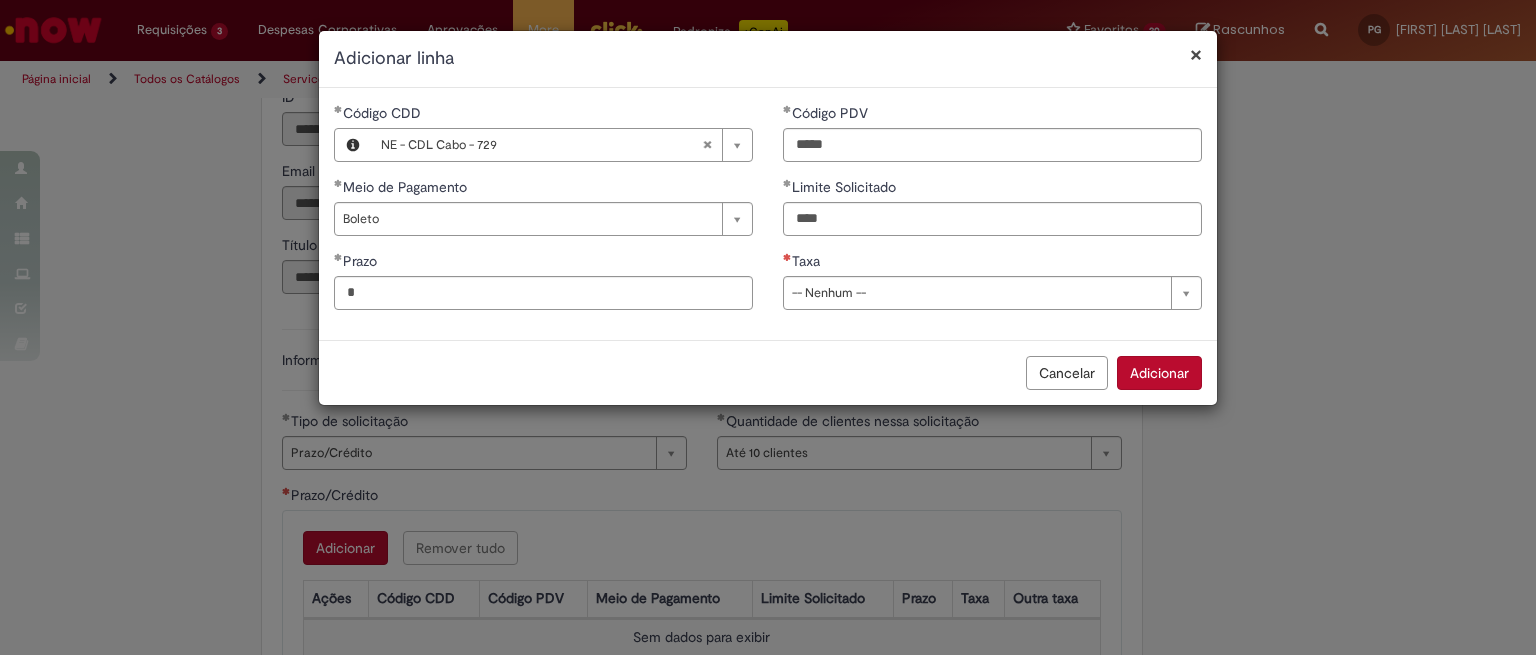 type on "********" 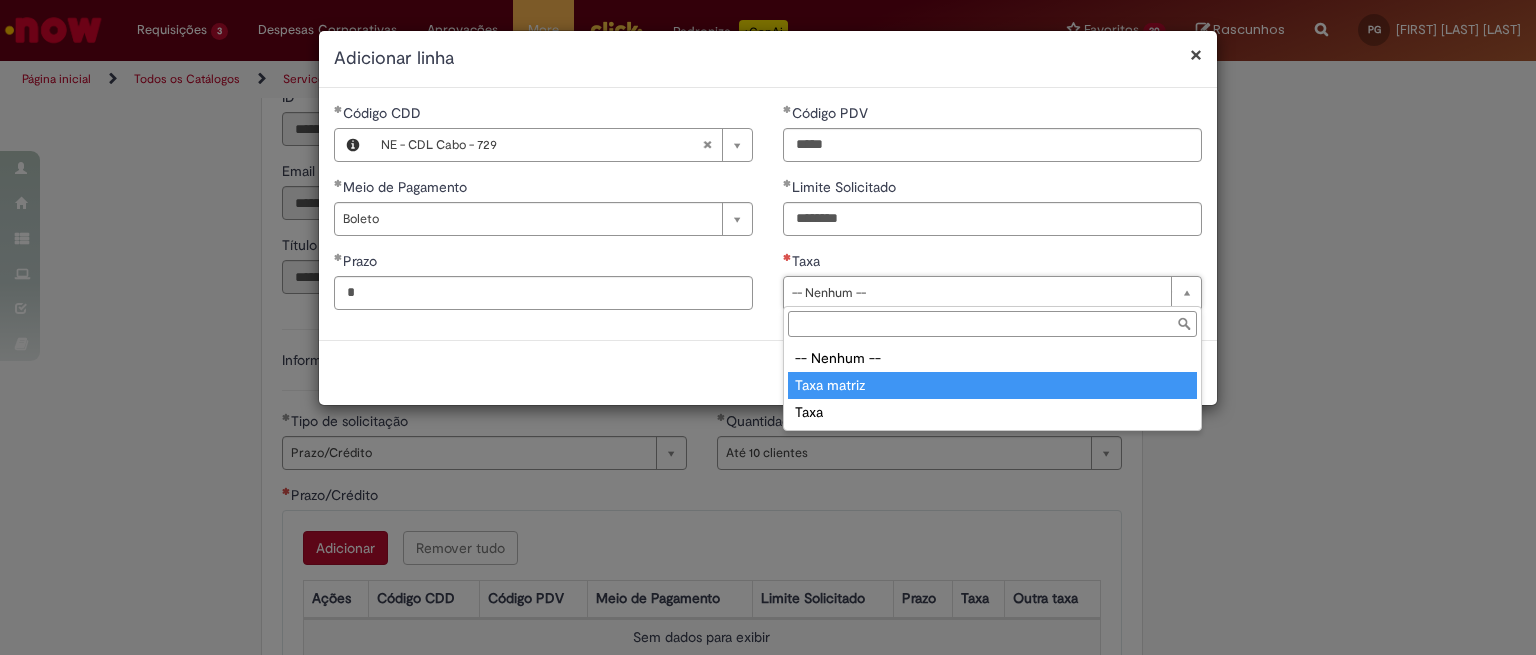 drag, startPoint x: 824, startPoint y: 378, endPoint x: 840, endPoint y: 376, distance: 16.124516 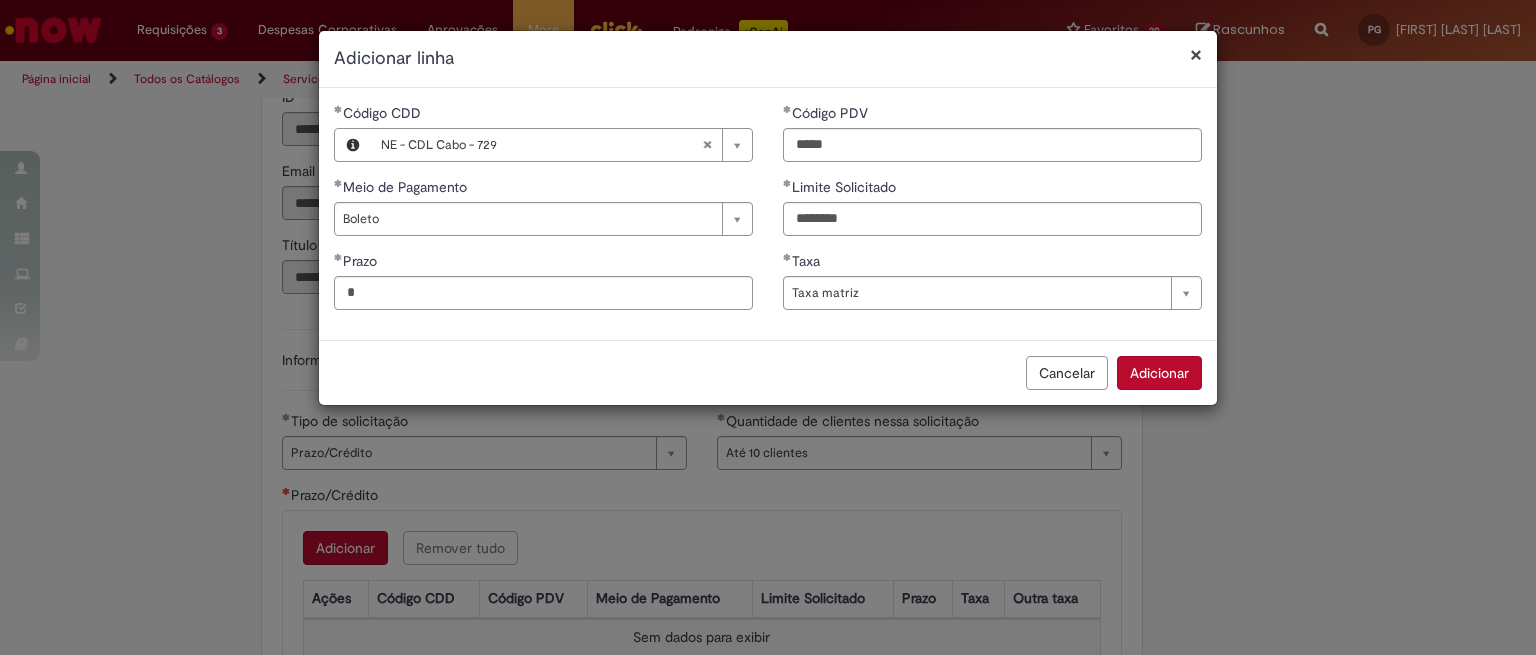 click on "Adicionar" at bounding box center (1159, 373) 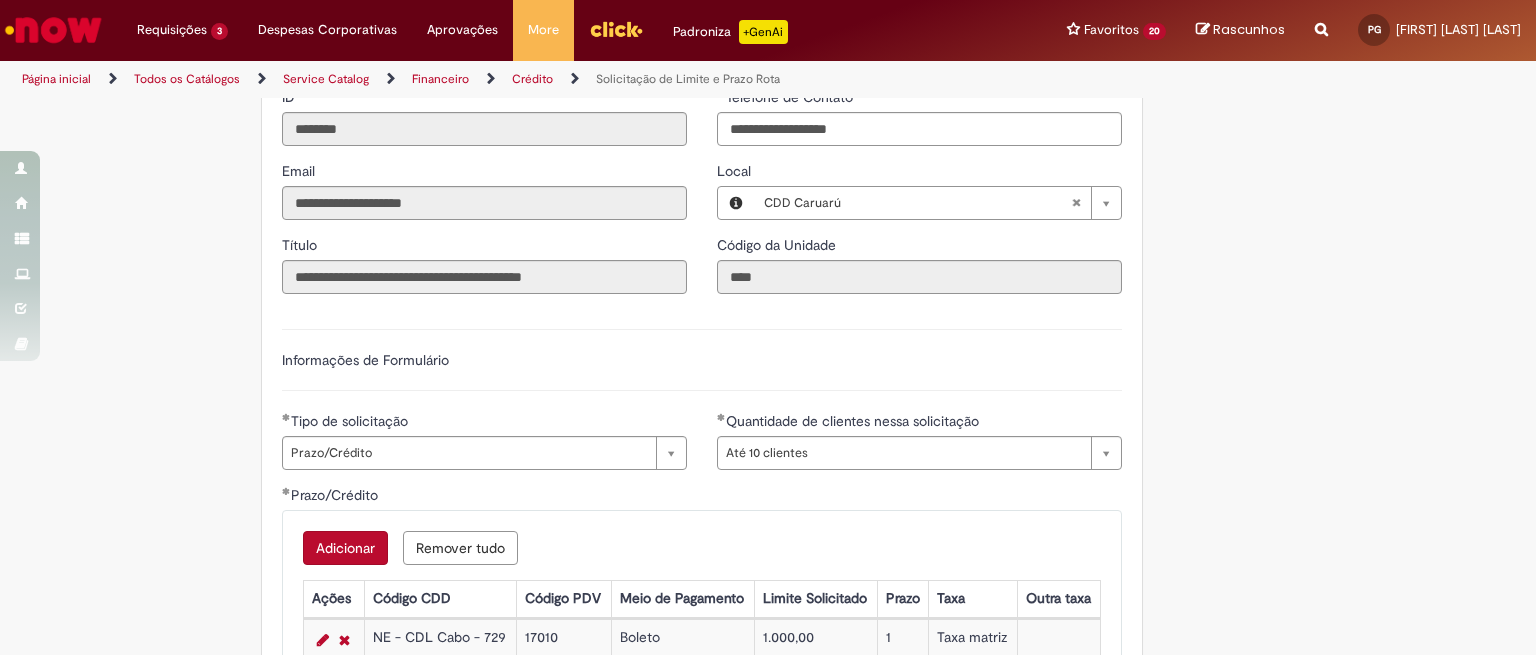 click on "Adicionar" at bounding box center [345, 548] 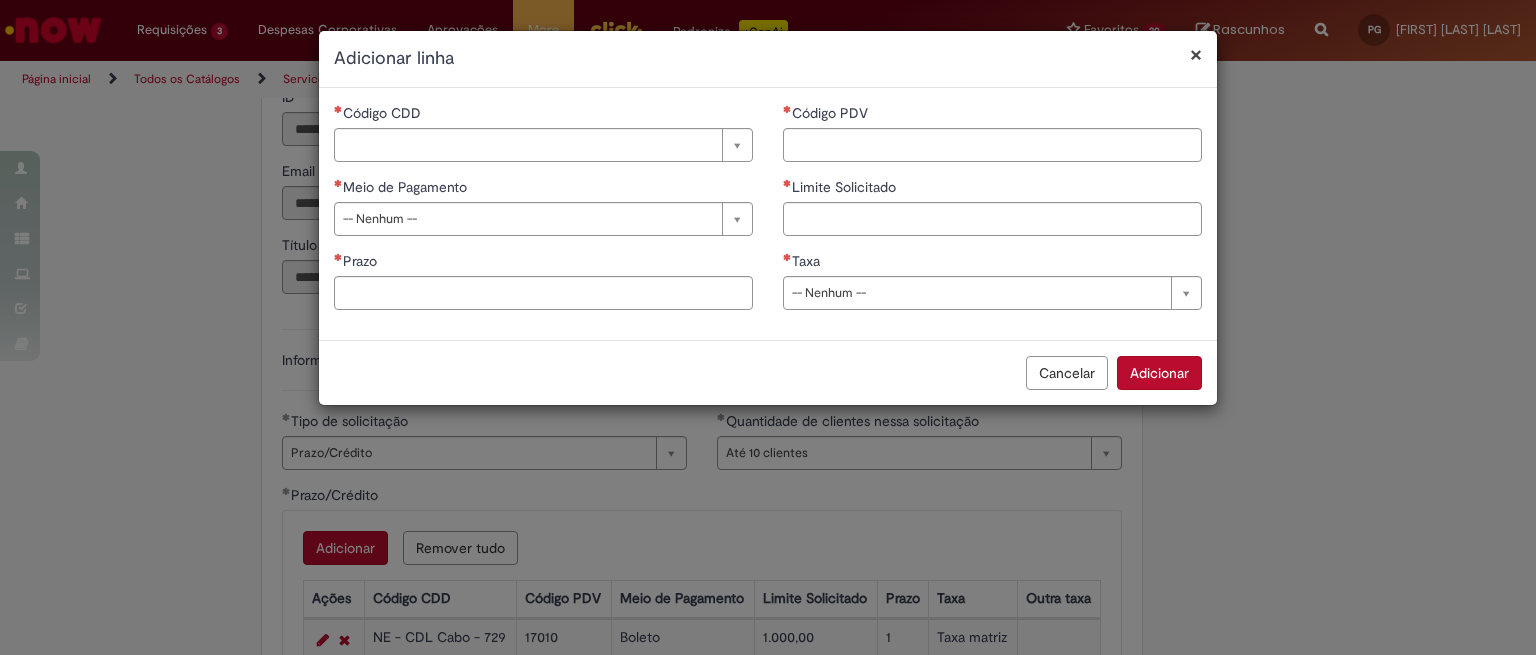 click on "Cancelar   Adicionar" at bounding box center (768, 372) 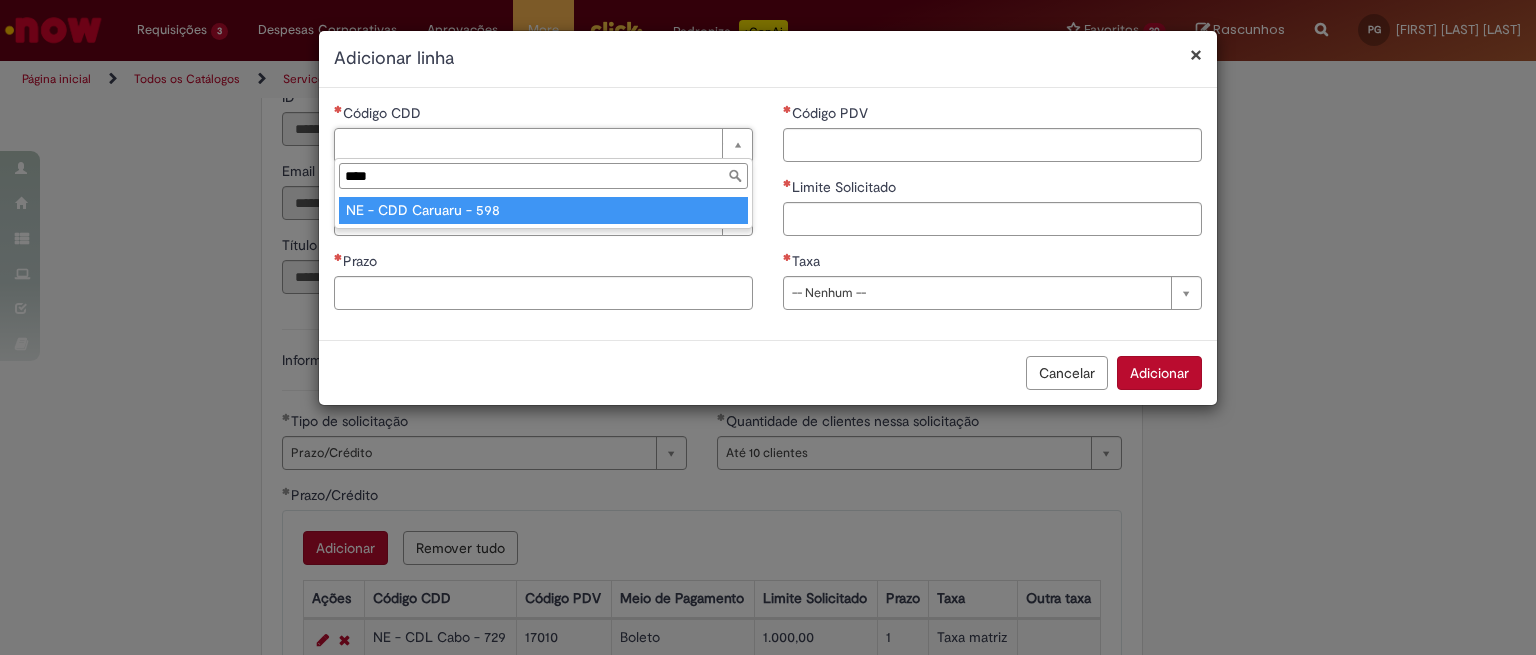 type on "****" 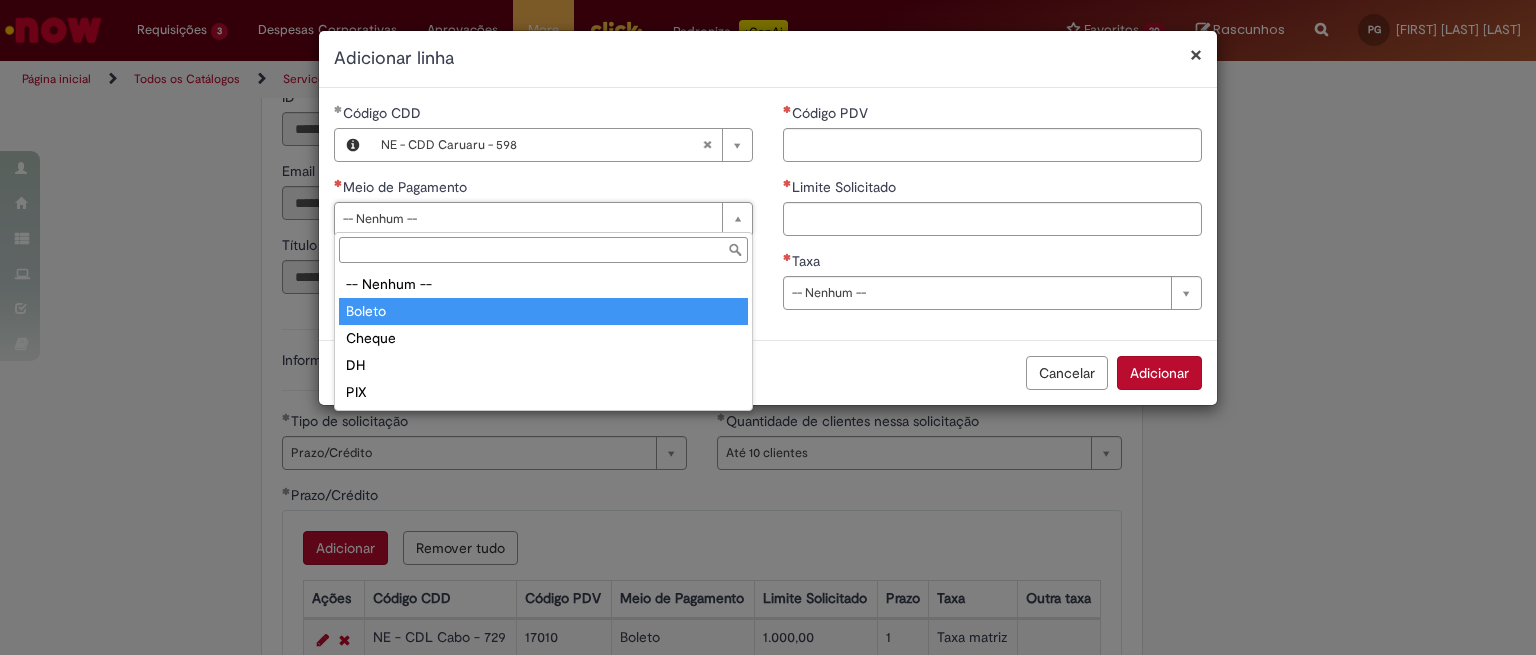 type on "******" 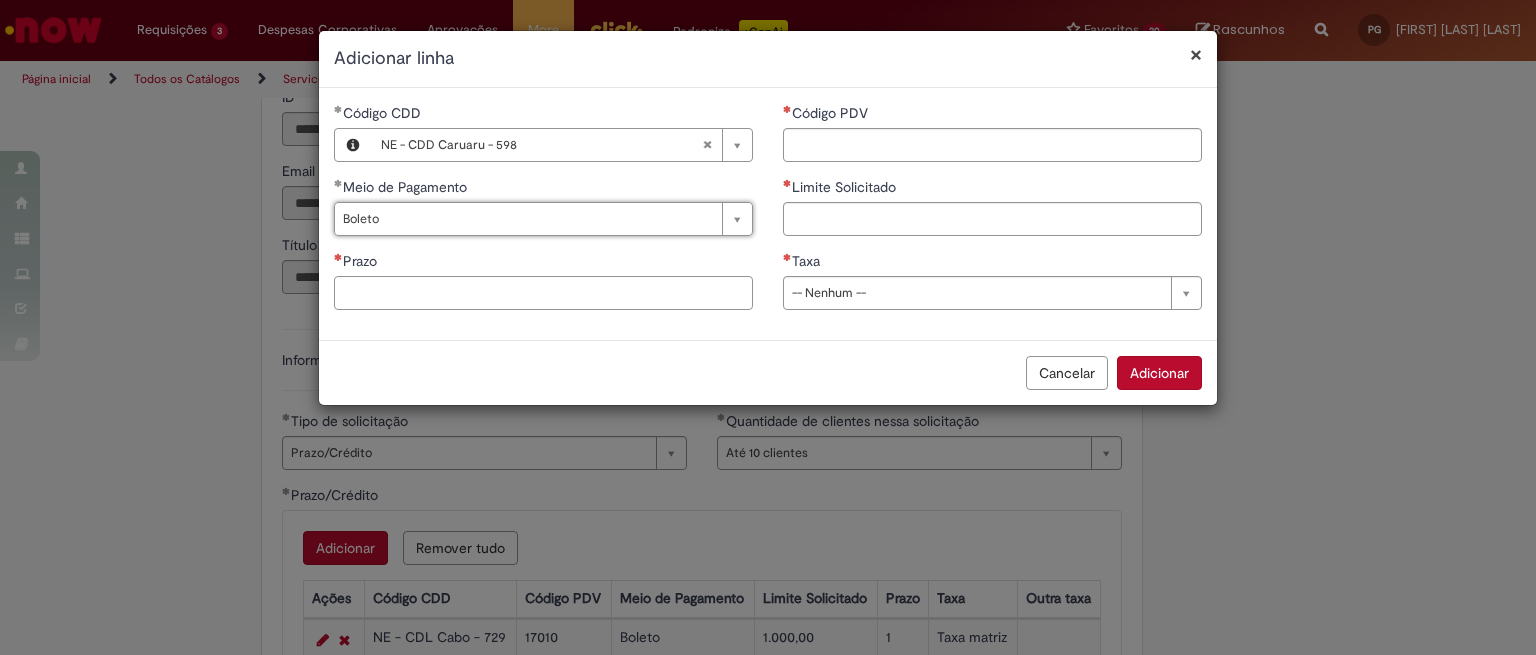 click on "Prazo" at bounding box center (543, 293) 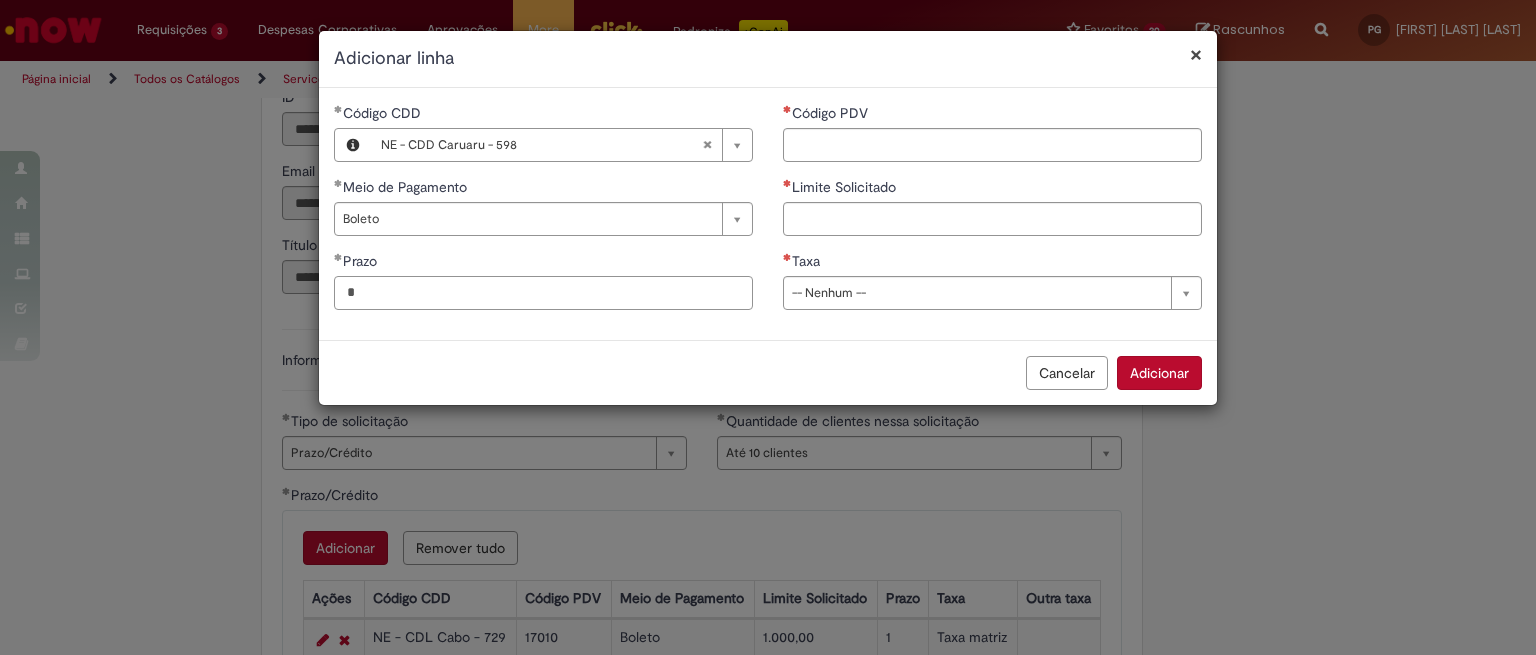 type on "*" 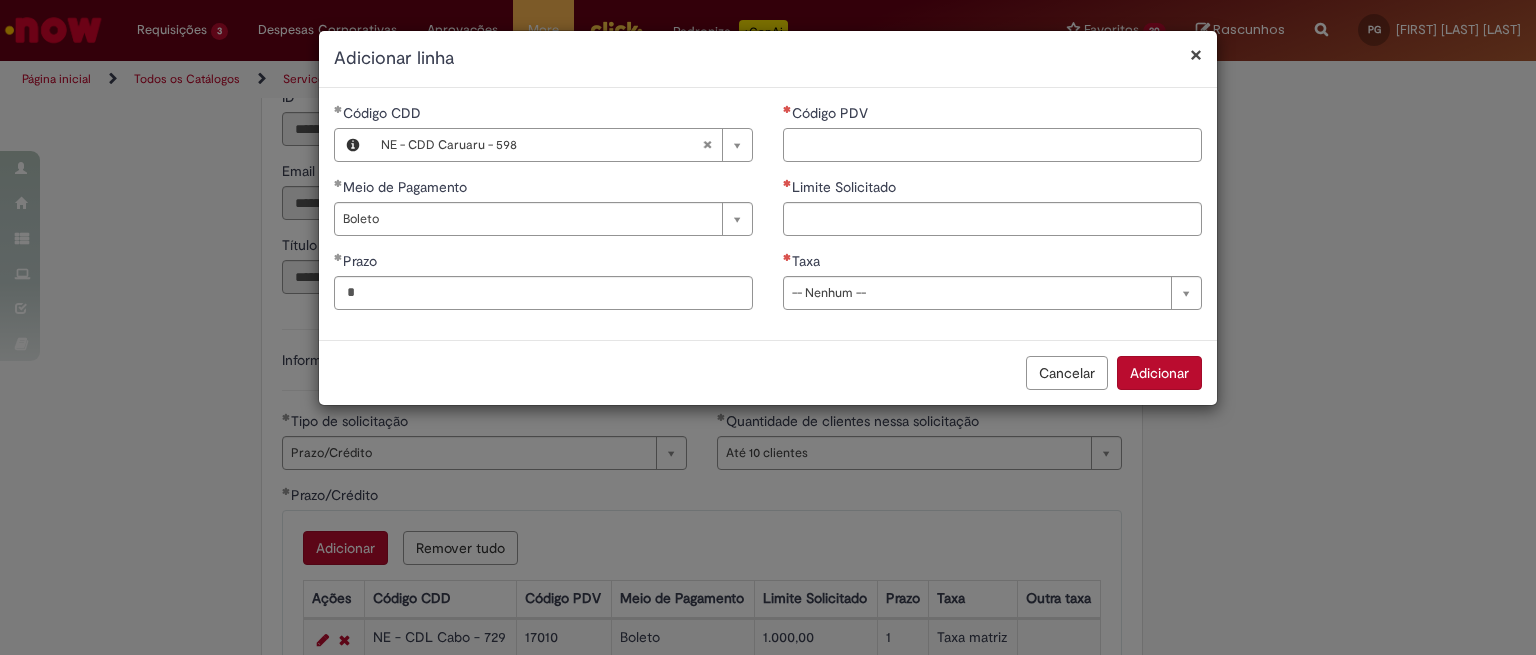 click on "Código PDV" at bounding box center (992, 145) 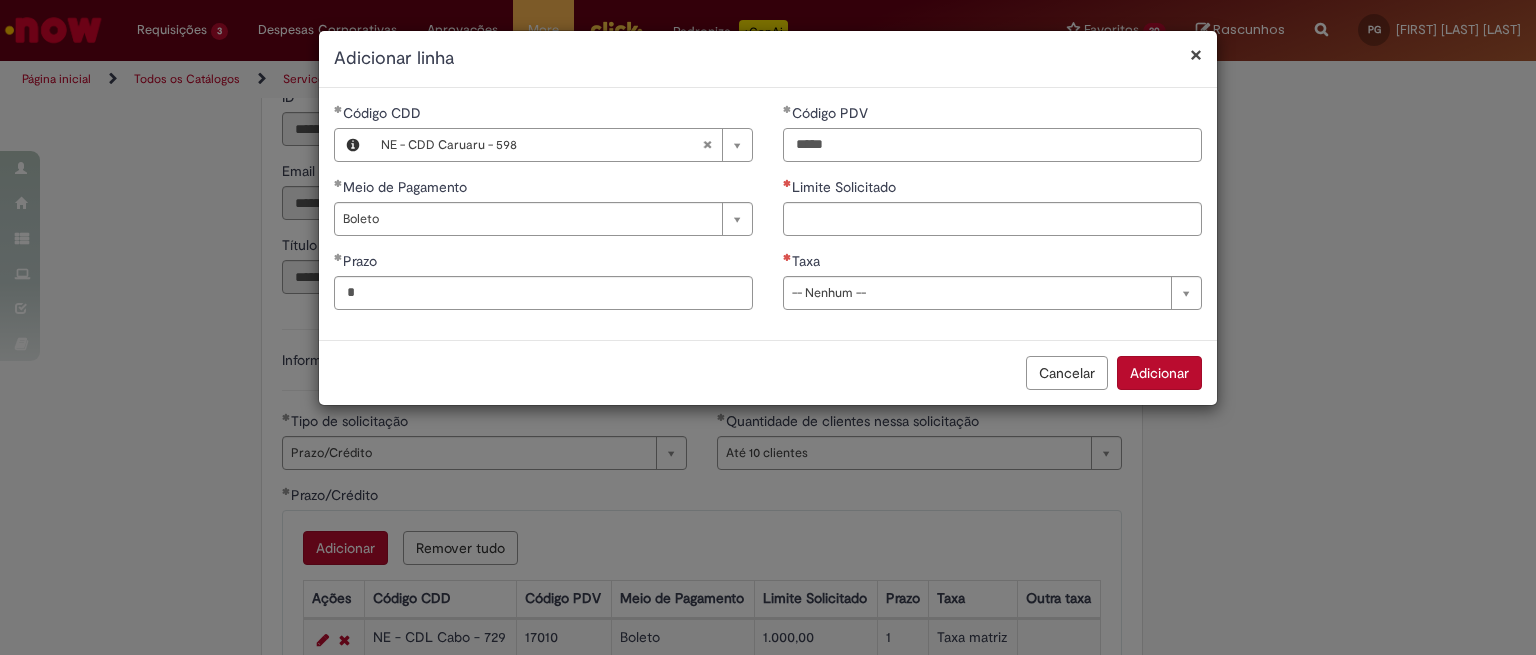 type on "*****" 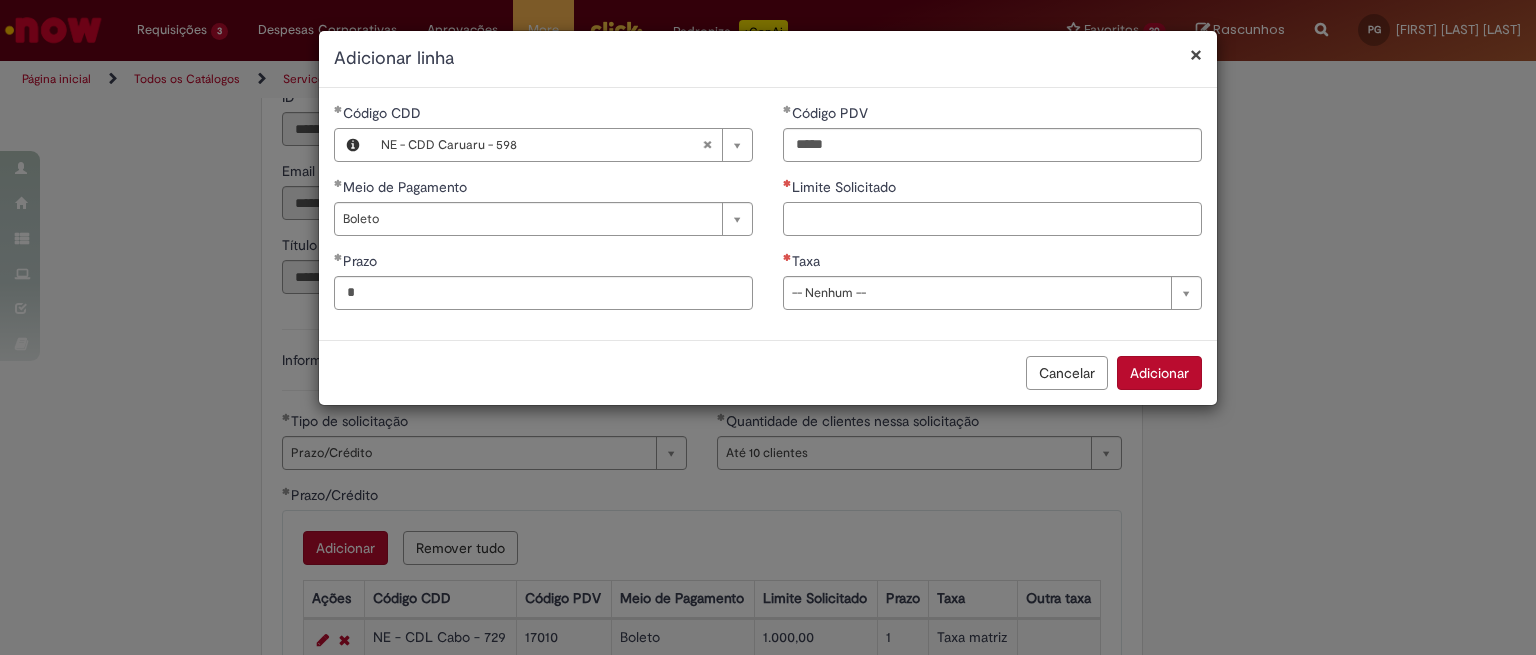 click on "Limite Solicitado" at bounding box center (992, 219) 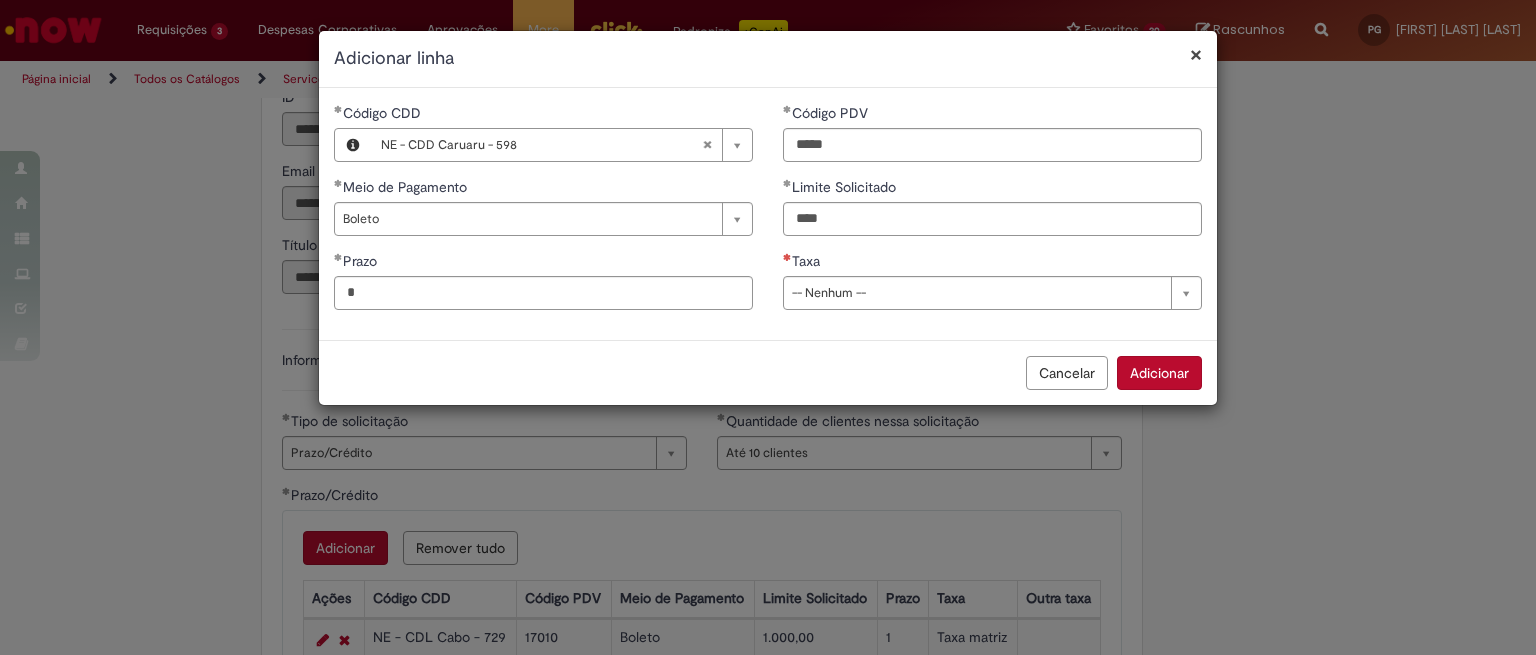 type on "********" 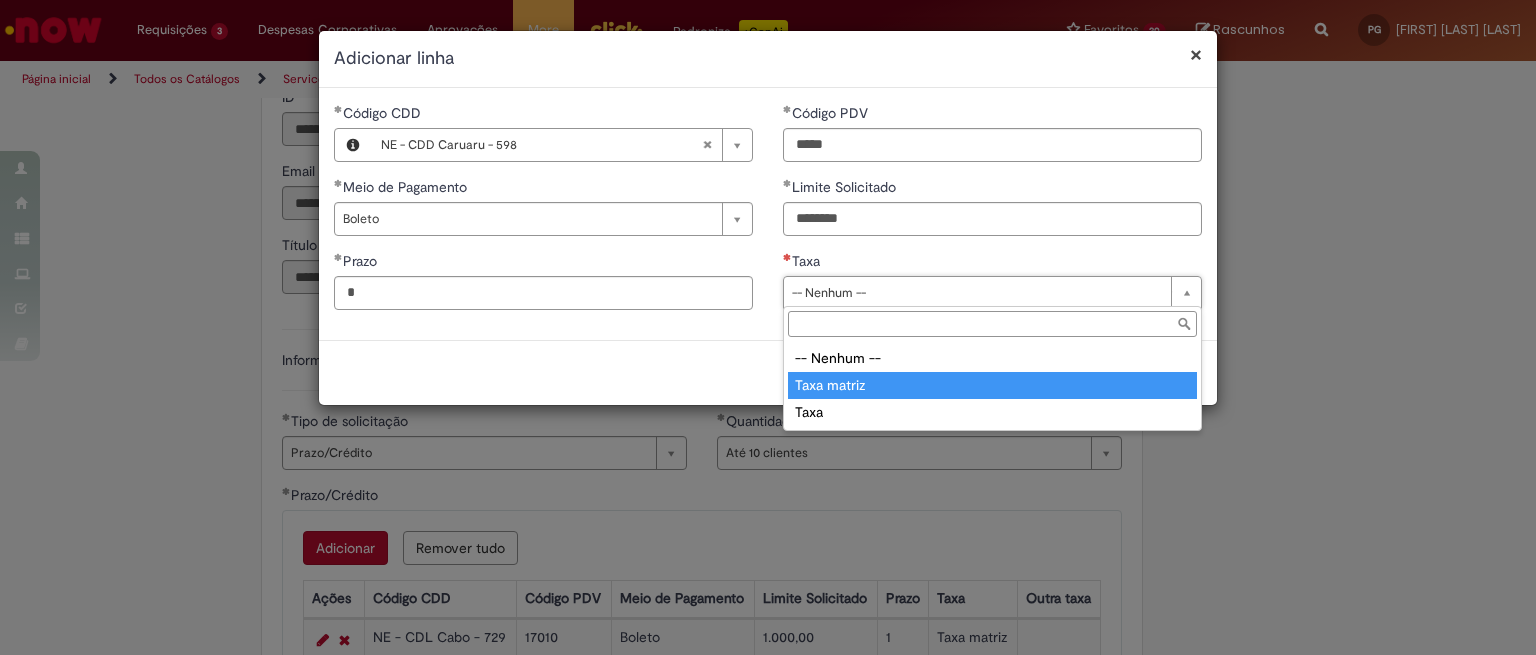 type on "**********" 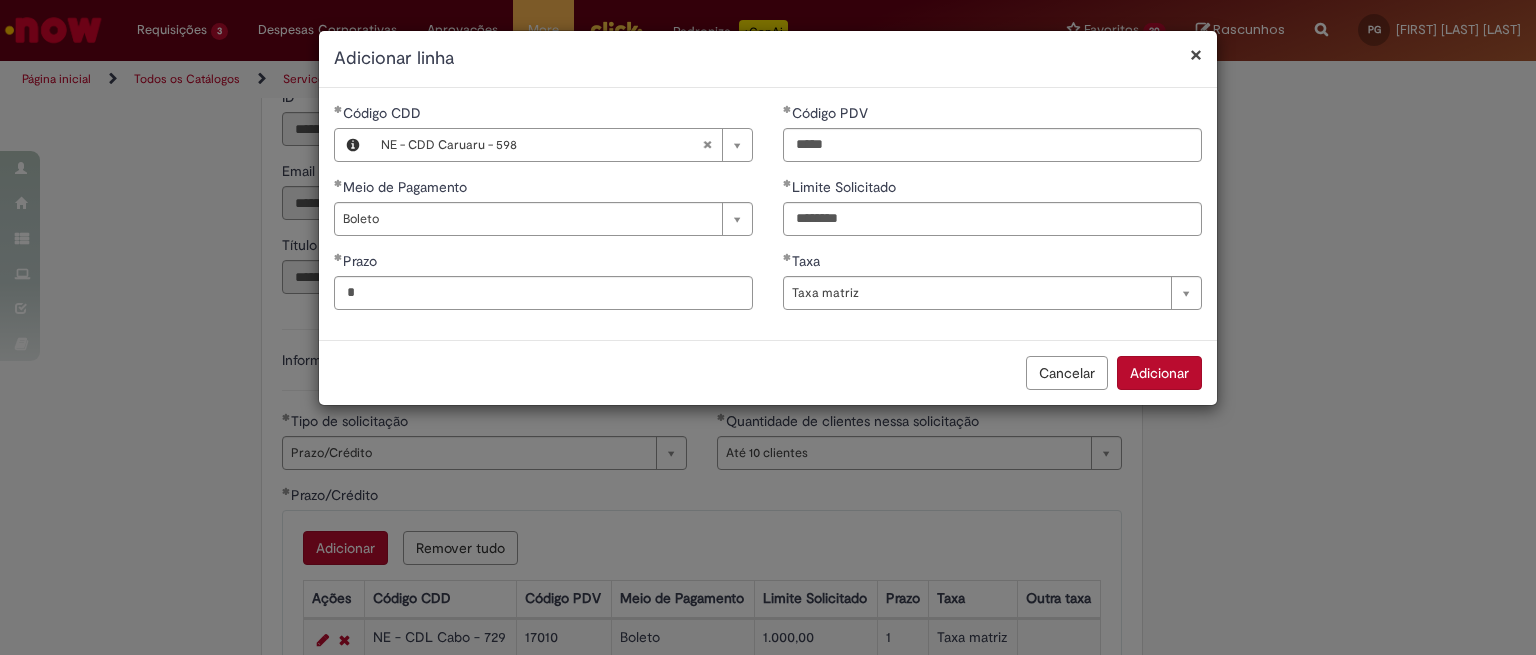 click on "Adicionar" at bounding box center (1159, 373) 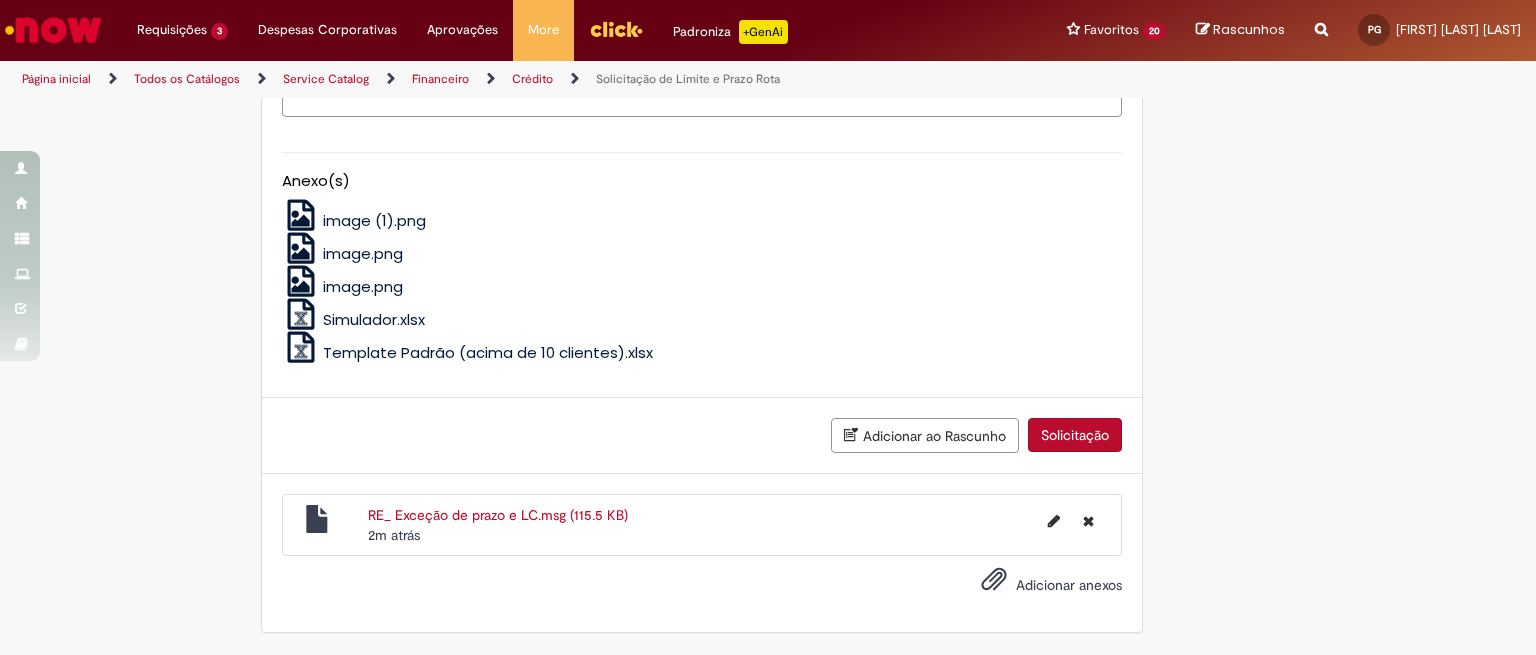 click on "Solicitação" at bounding box center (1075, 435) 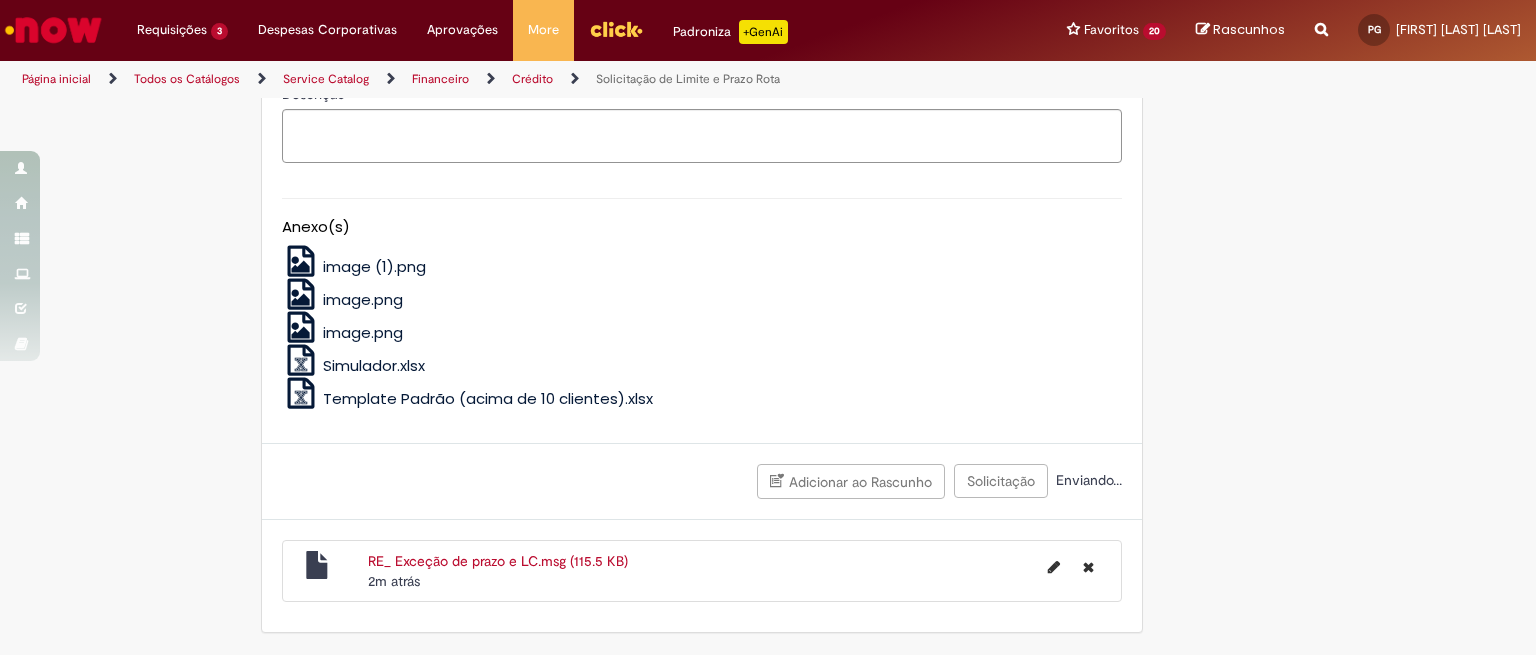 scroll, scrollTop: 1509, scrollLeft: 0, axis: vertical 